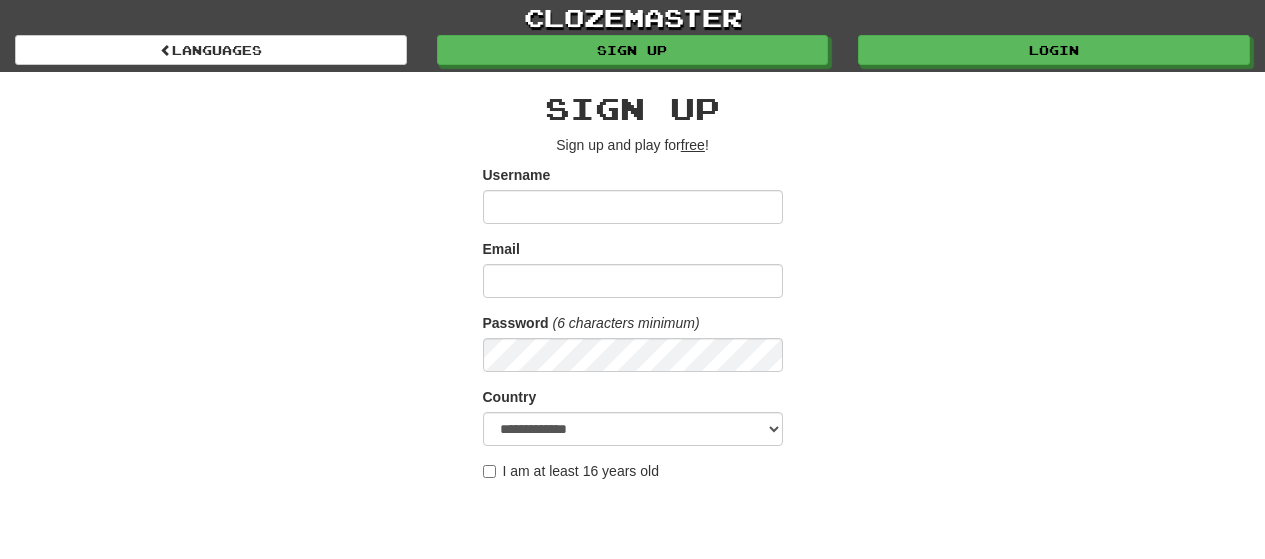 scroll, scrollTop: 400, scrollLeft: 0, axis: vertical 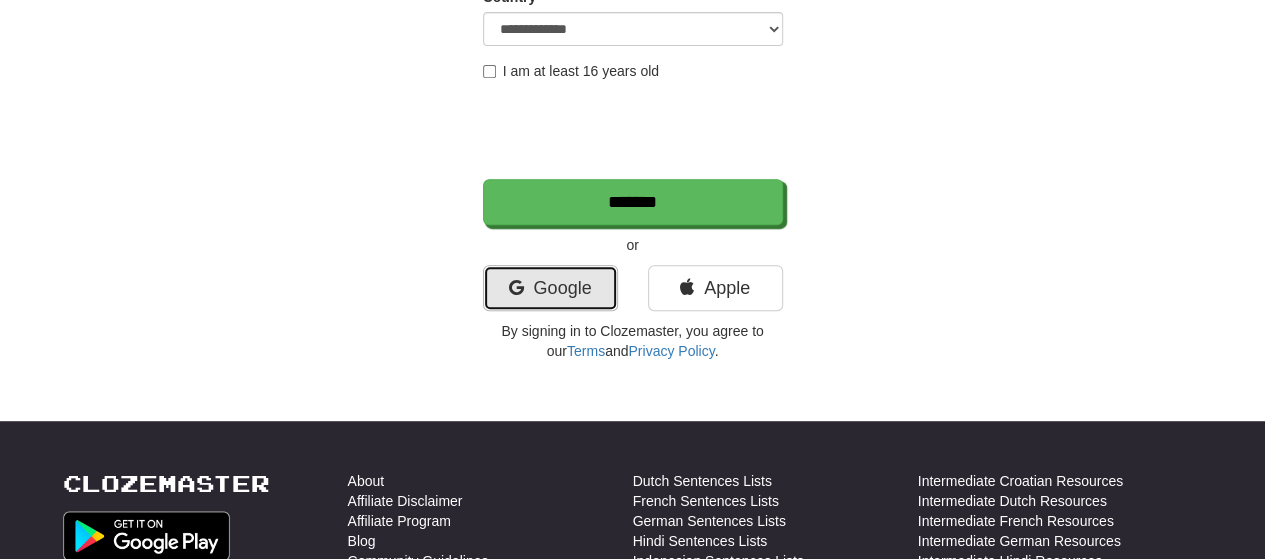 click on "Google" at bounding box center [550, 288] 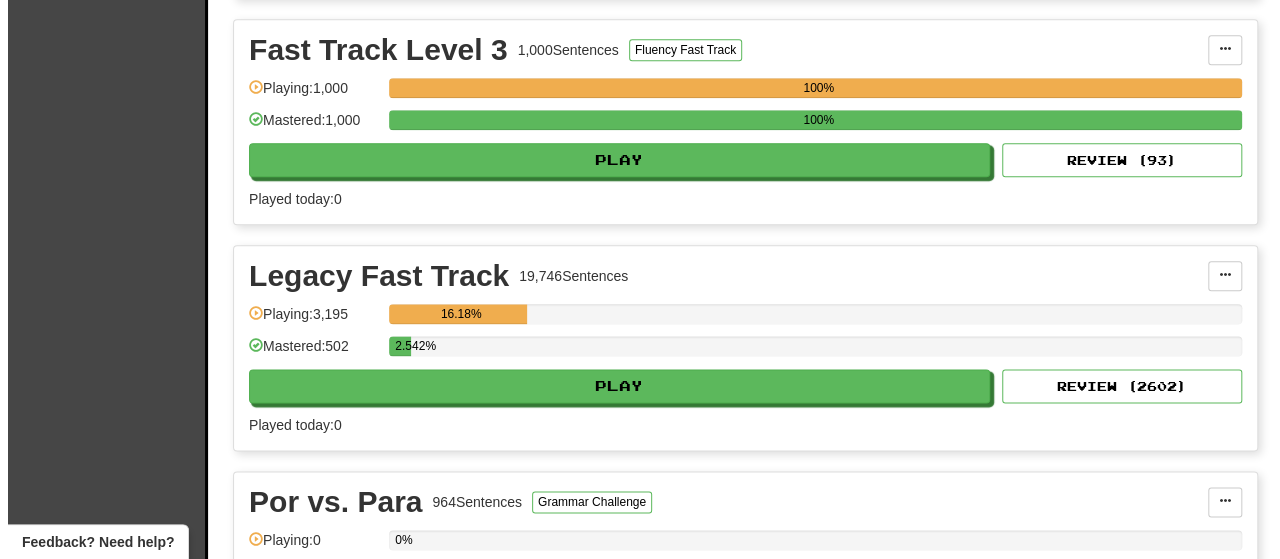 scroll, scrollTop: 1200, scrollLeft: 0, axis: vertical 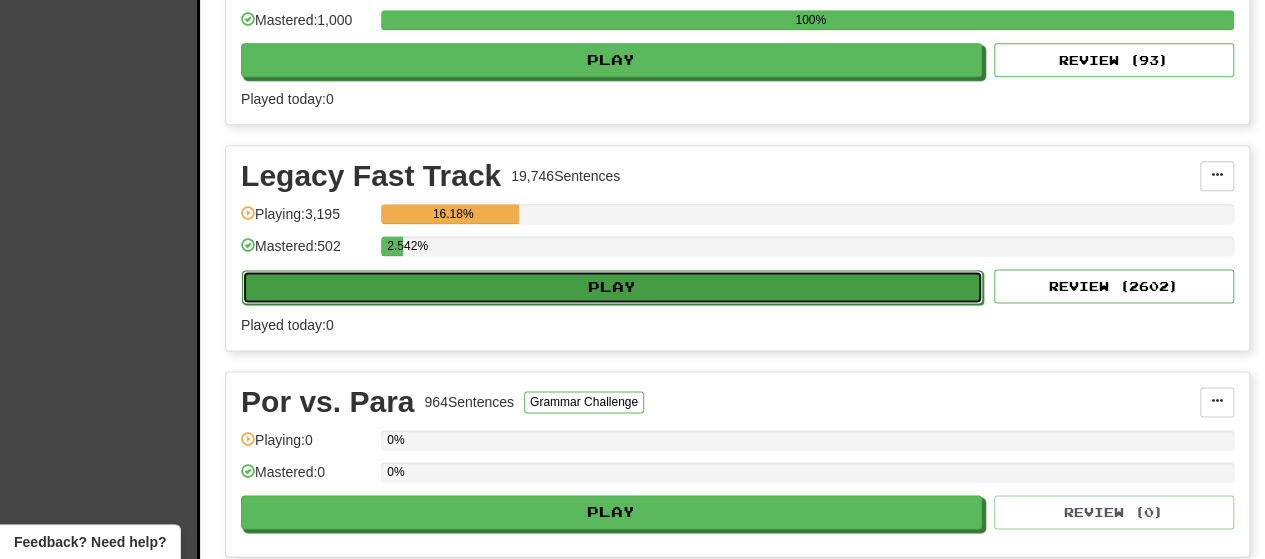click on "Play" at bounding box center [612, 287] 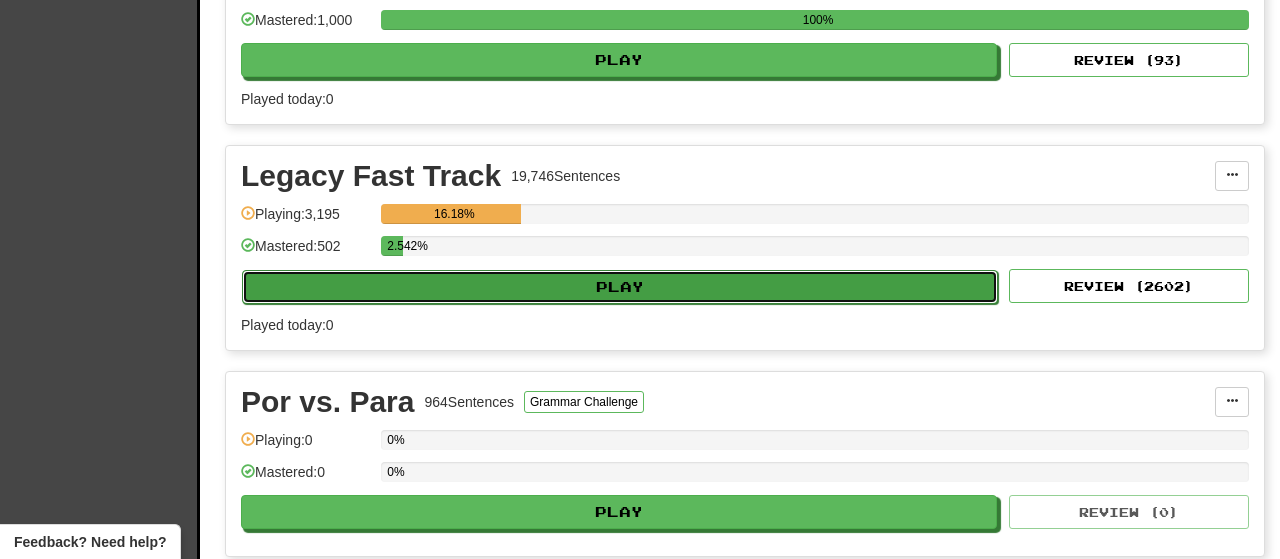 select on "**" 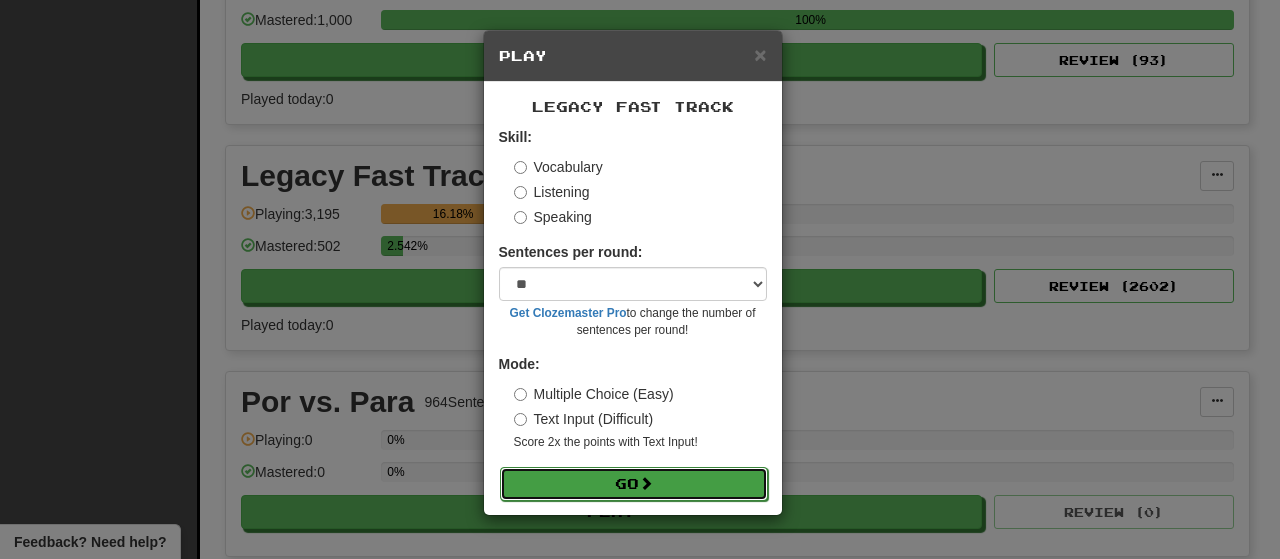 click on "Go" at bounding box center [634, 484] 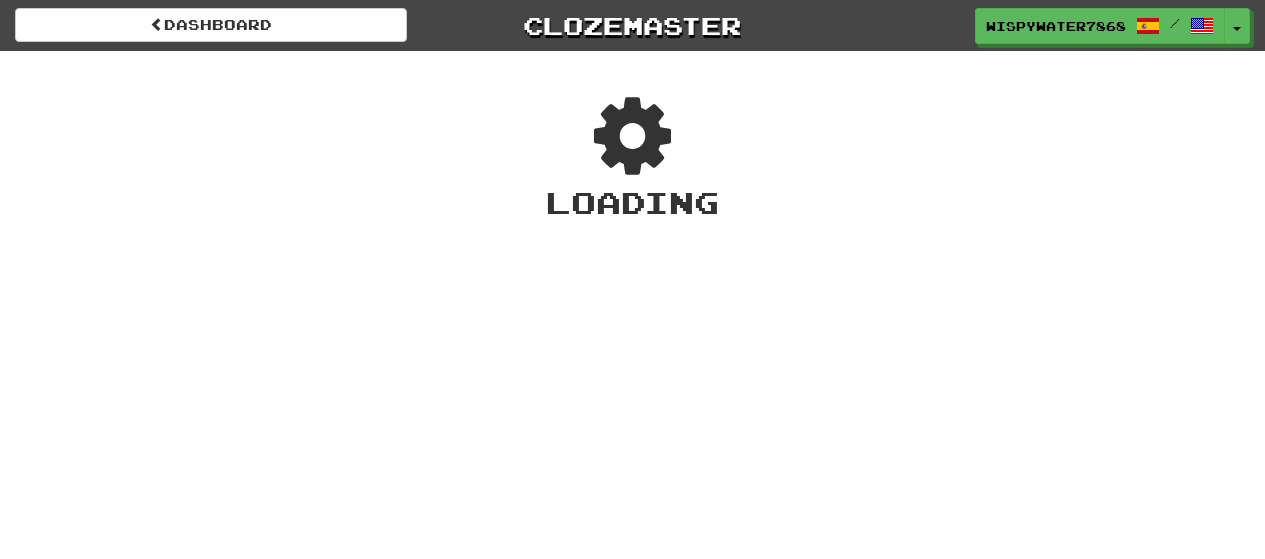 scroll, scrollTop: 0, scrollLeft: 0, axis: both 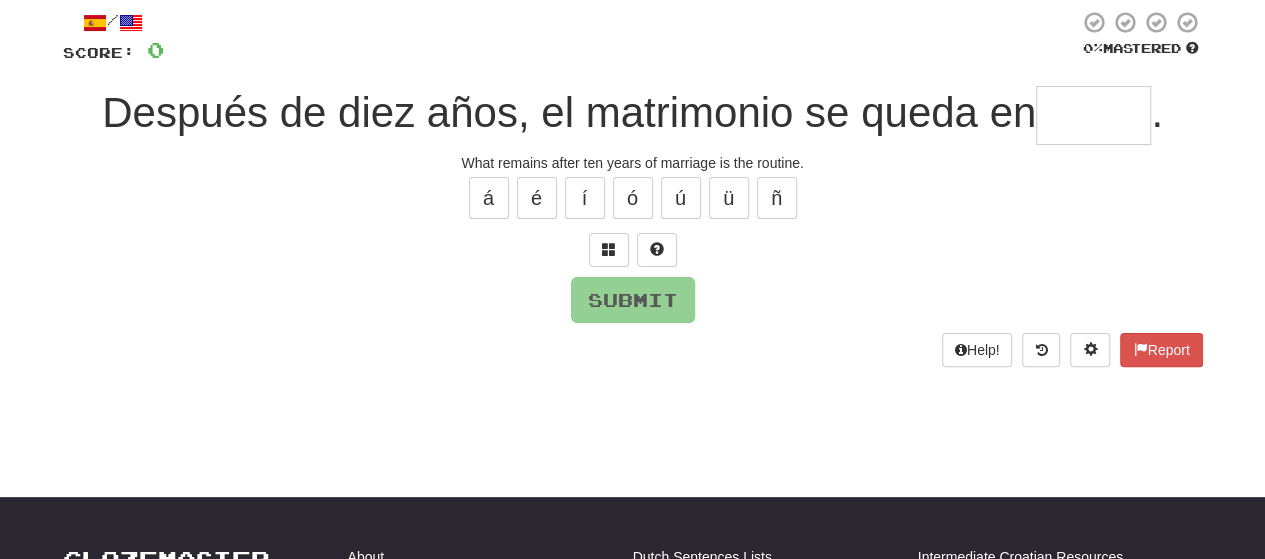 click on "/  Score:   0 0 %  Mastered Después de diez años, el matrimonio se queda en  . What remains after ten years of marriage is the routine. á é í ó ú ü ñ Submit  Help!  Report" at bounding box center (633, 188) 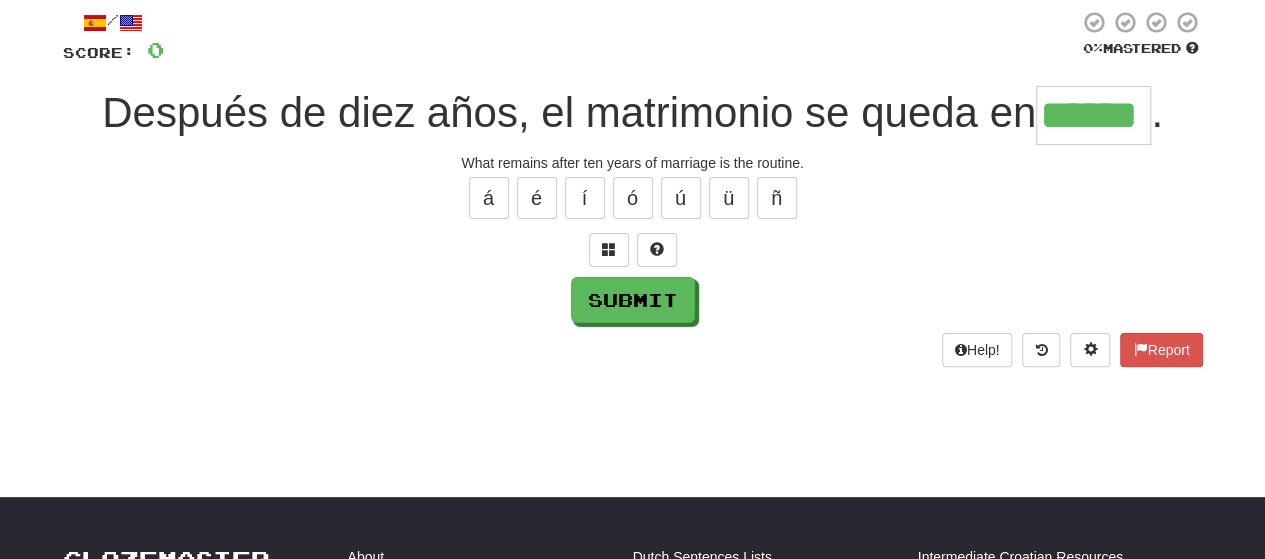 type on "******" 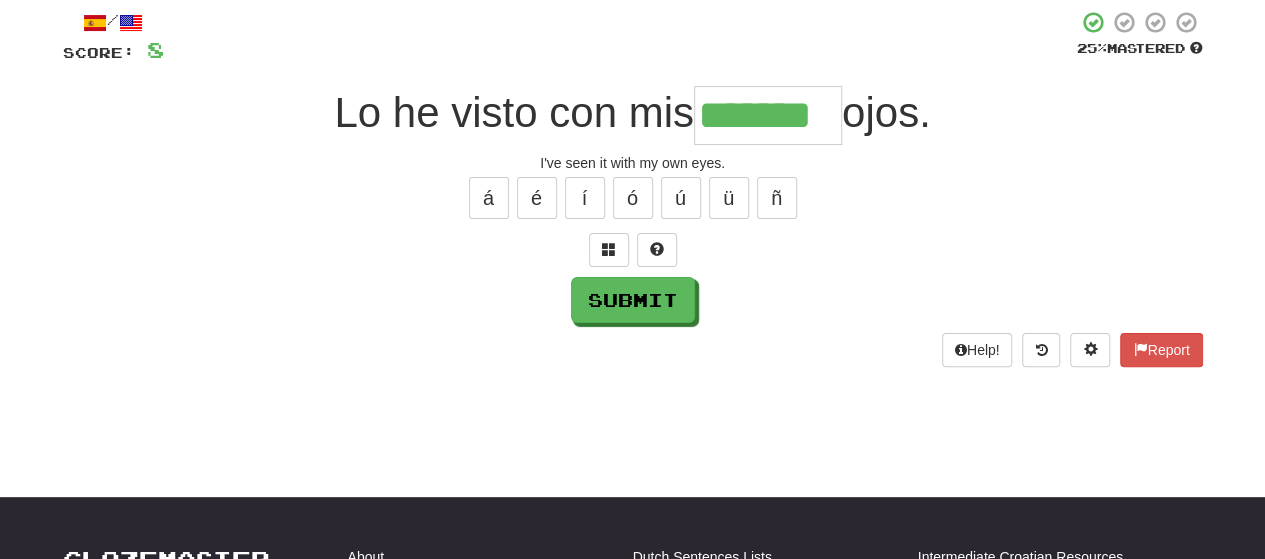 type on "*******" 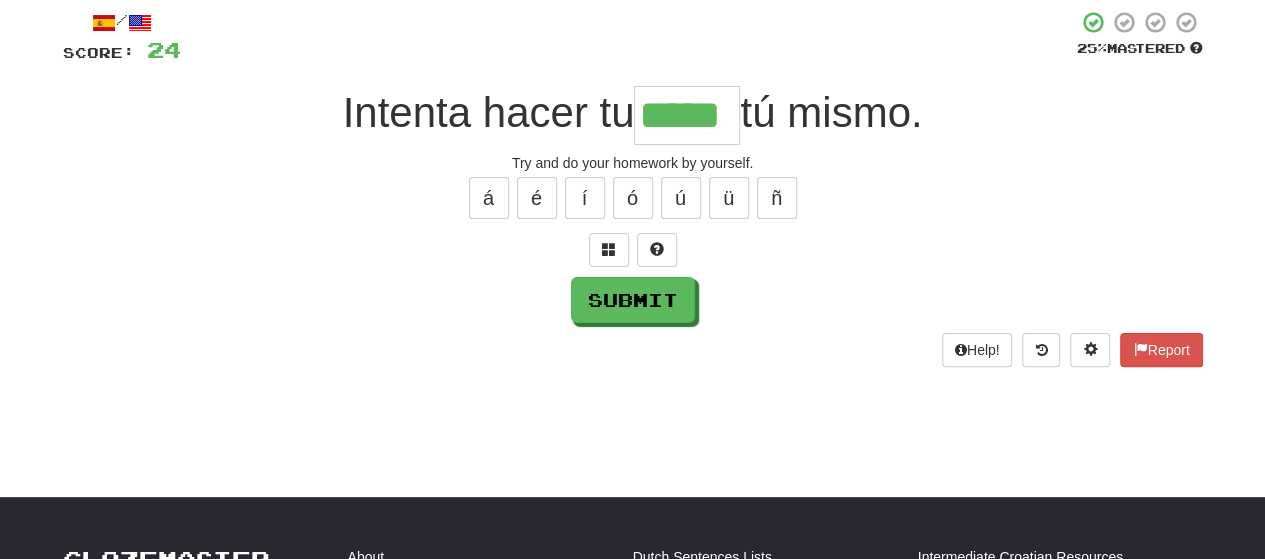 type on "*****" 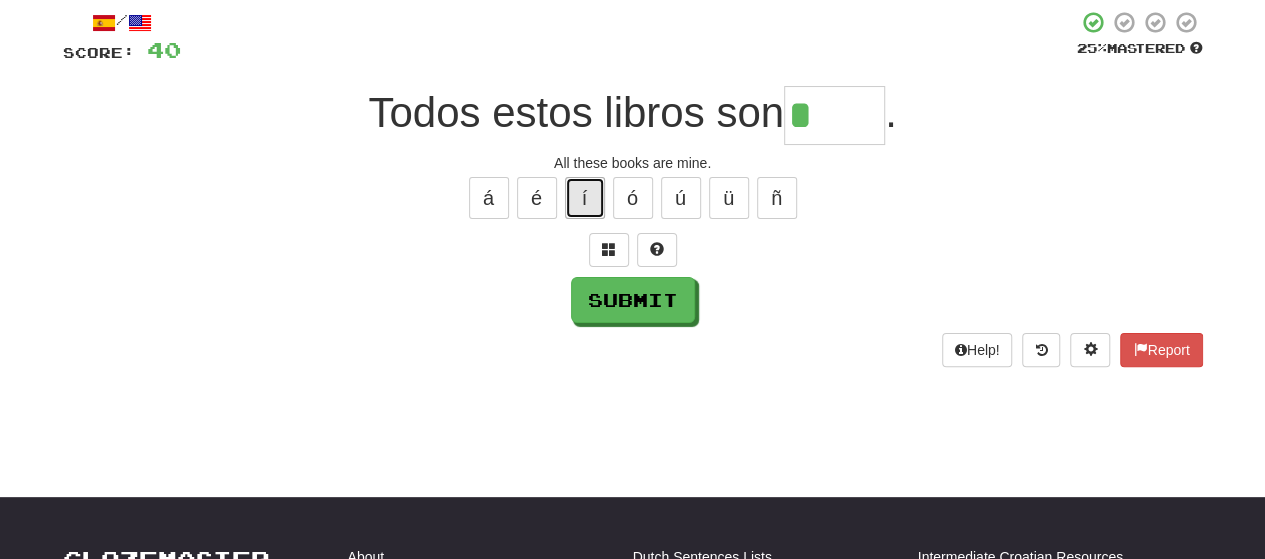 click on "í" at bounding box center [585, 198] 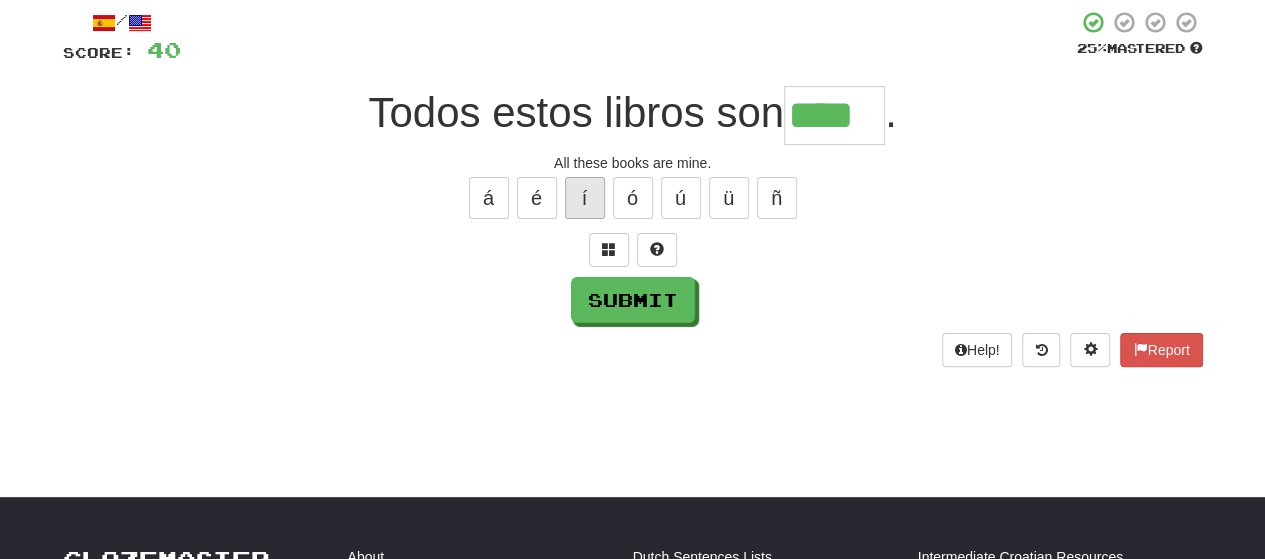 type on "****" 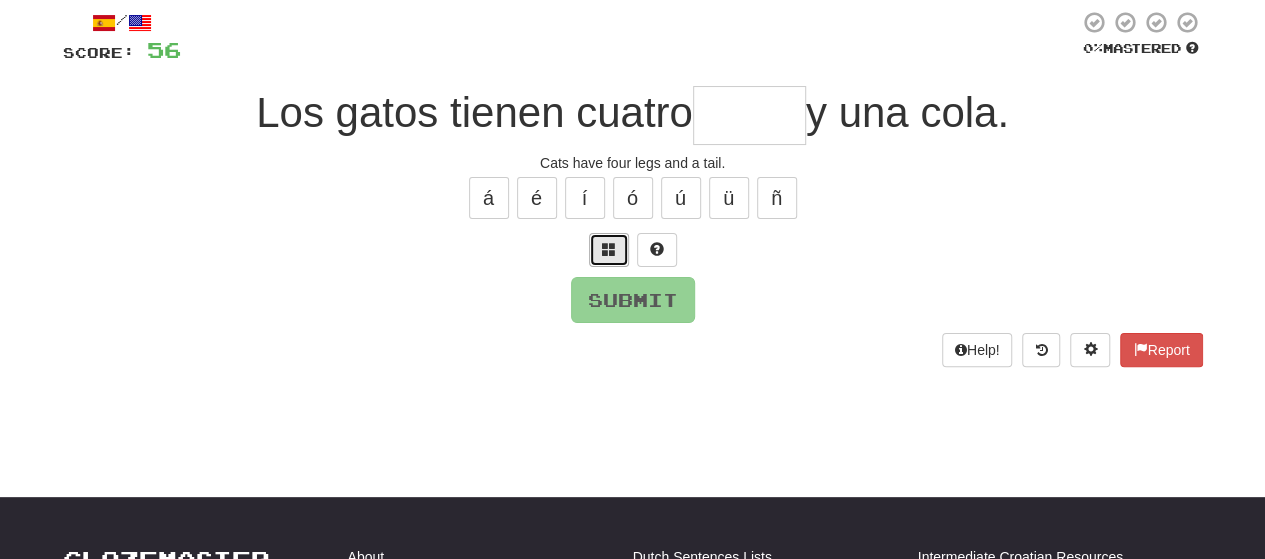 click at bounding box center (609, 249) 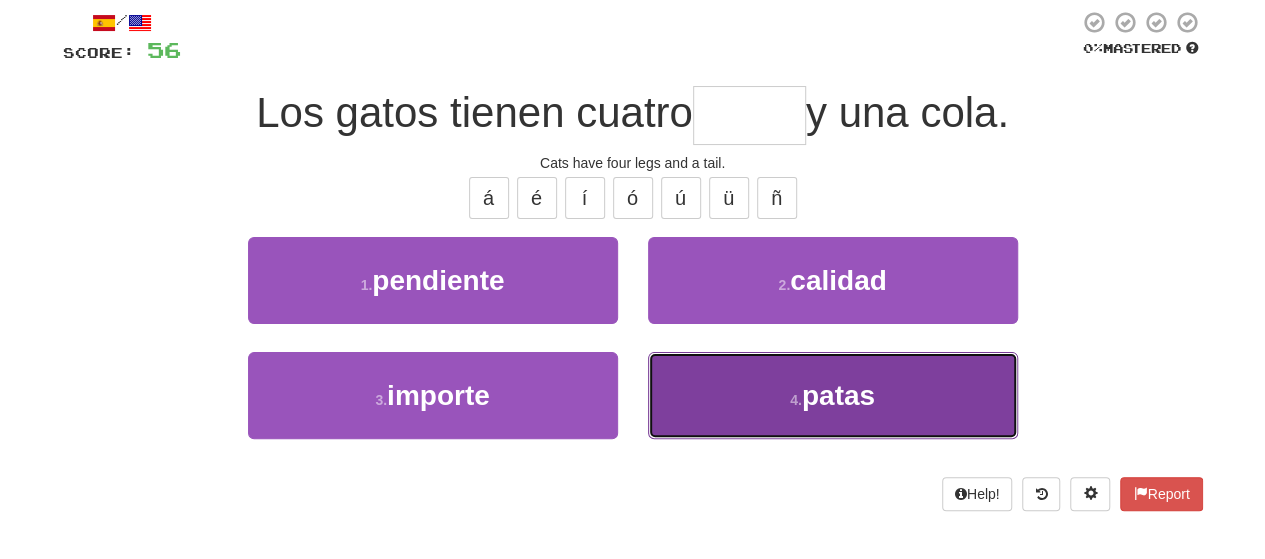 click on "4 .  patas" at bounding box center (833, 395) 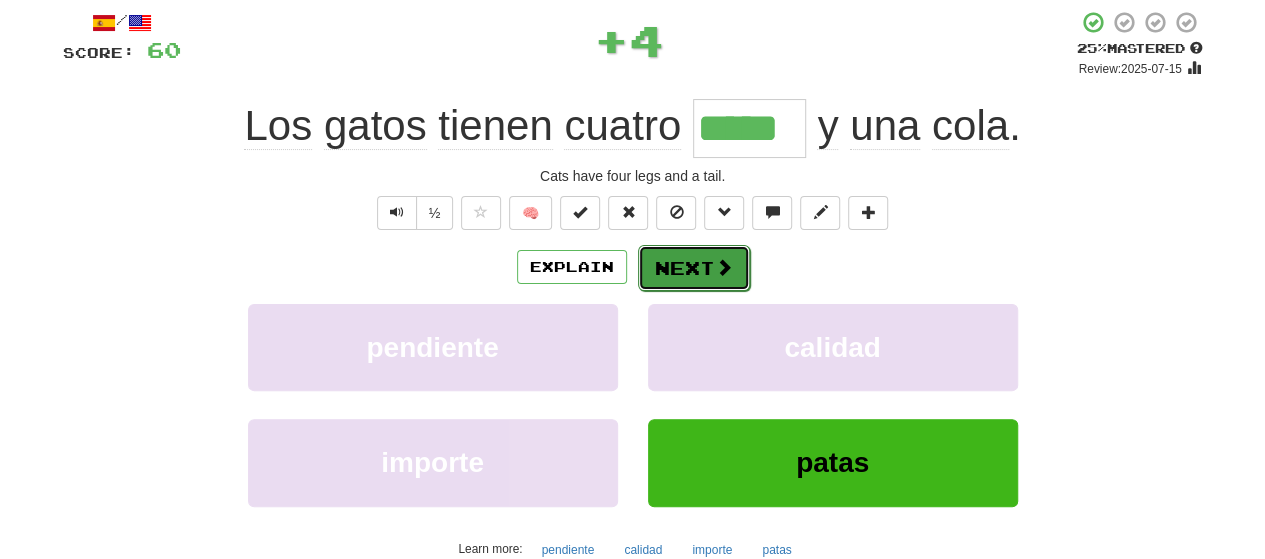 click on "Next" at bounding box center (694, 268) 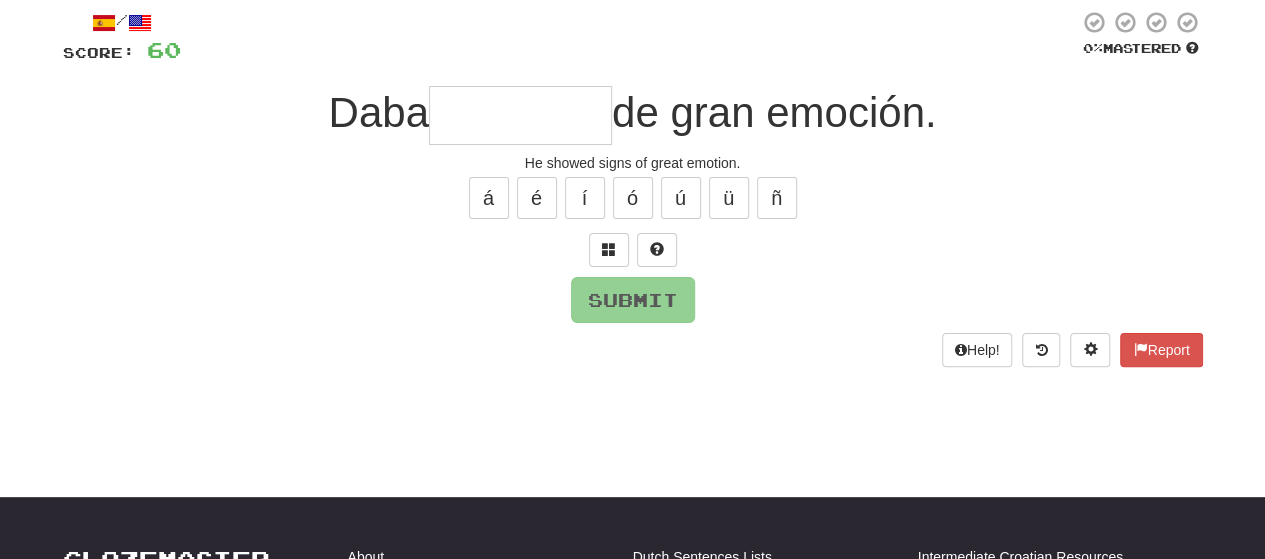 click at bounding box center [520, 115] 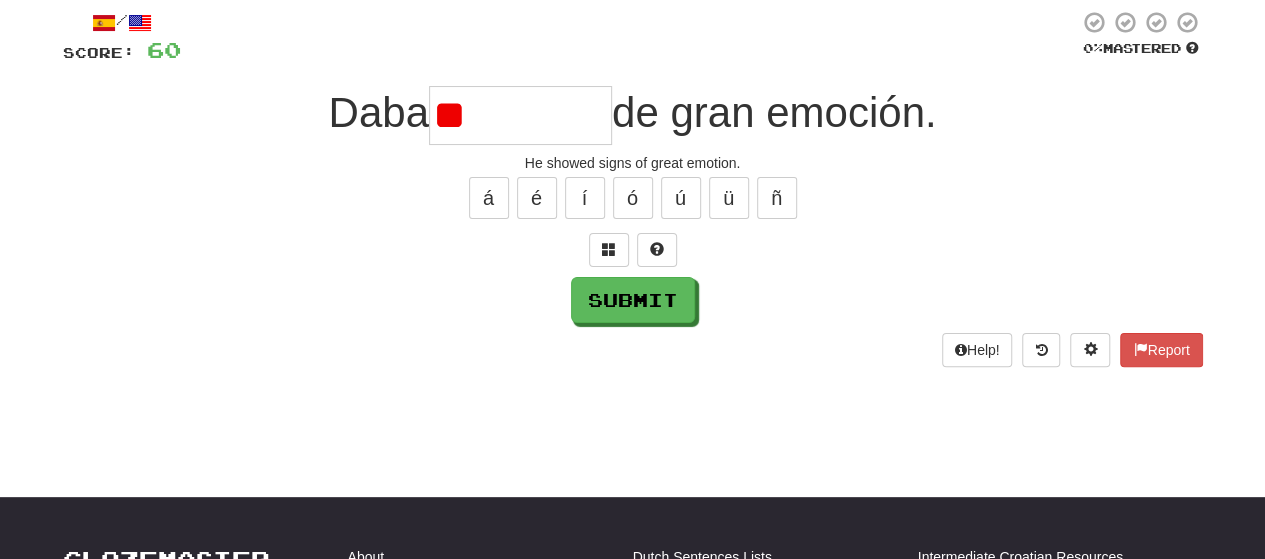 type on "*" 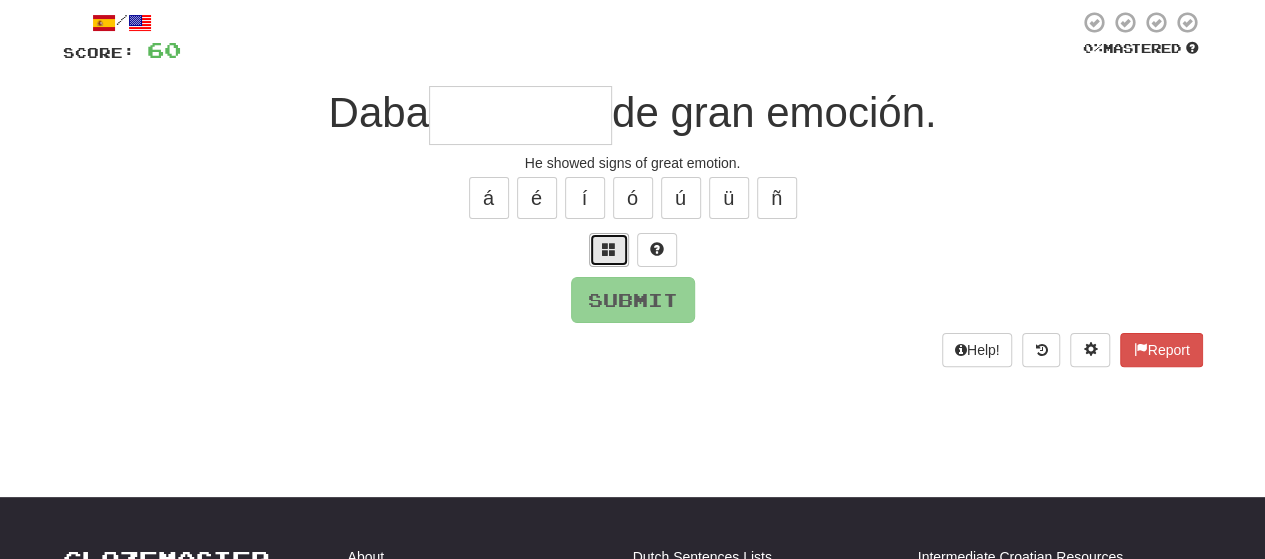 click at bounding box center [609, 250] 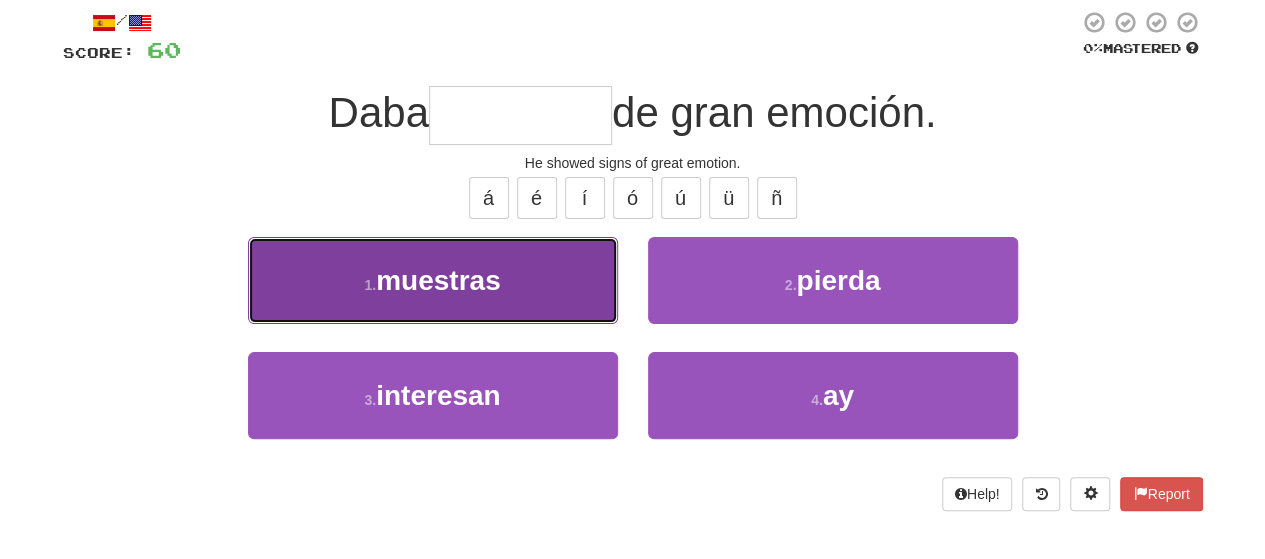 click on "1 .  muestras" at bounding box center [433, 280] 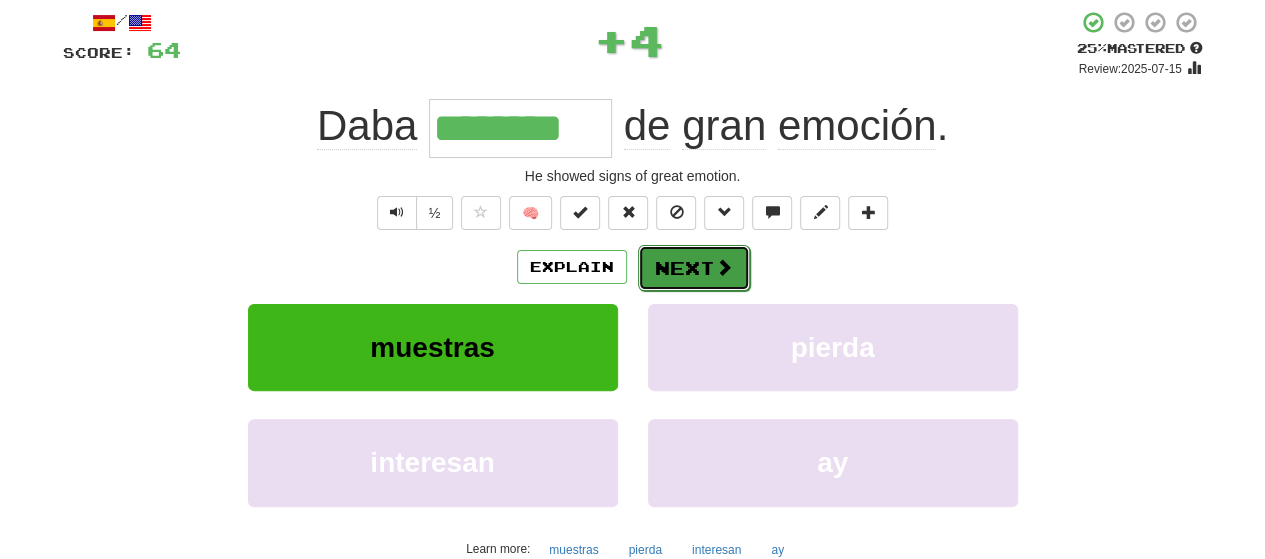 click on "Next" at bounding box center (694, 268) 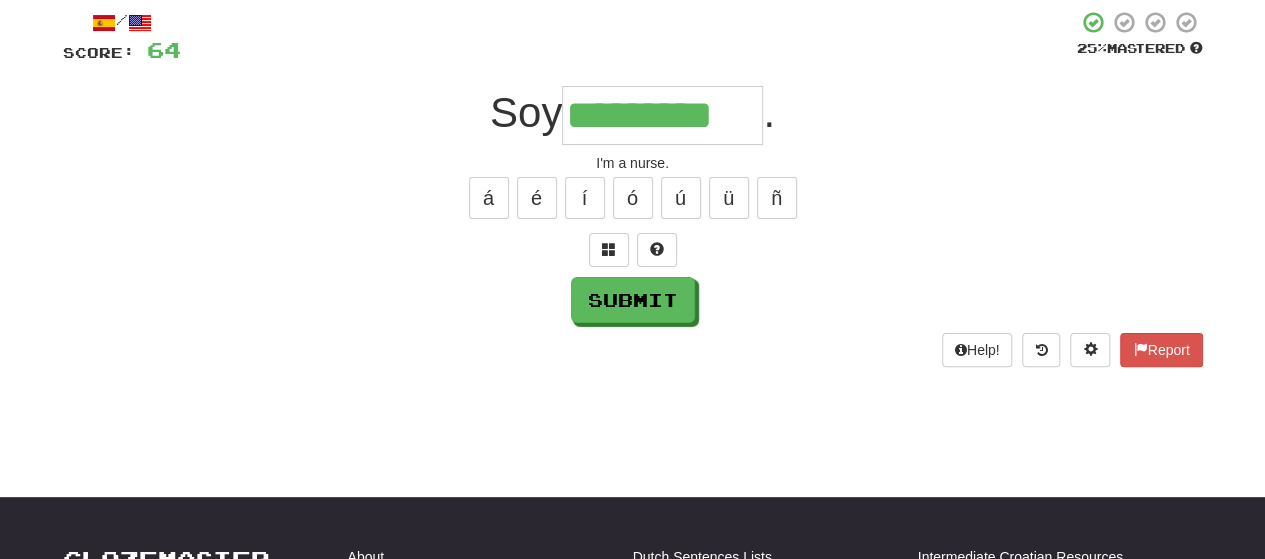 type on "*********" 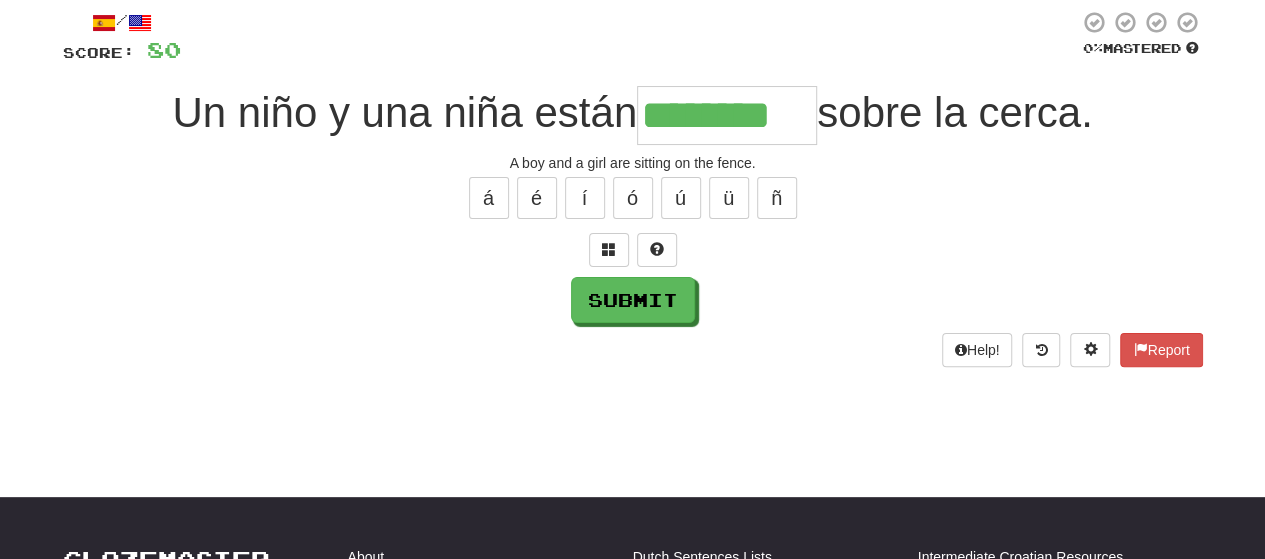 type on "********" 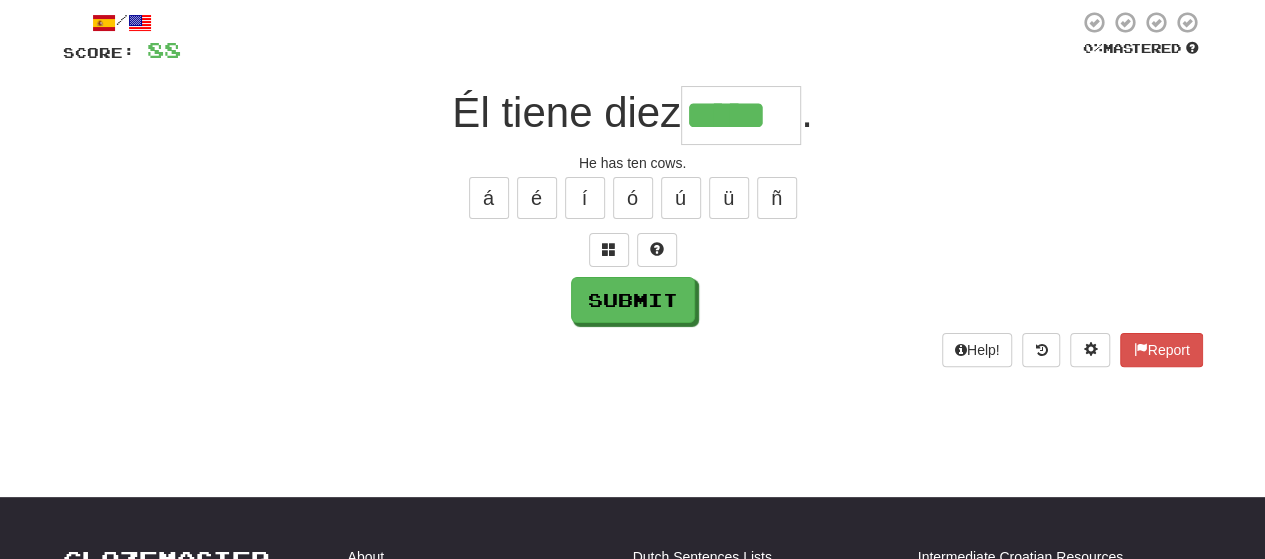 type on "*****" 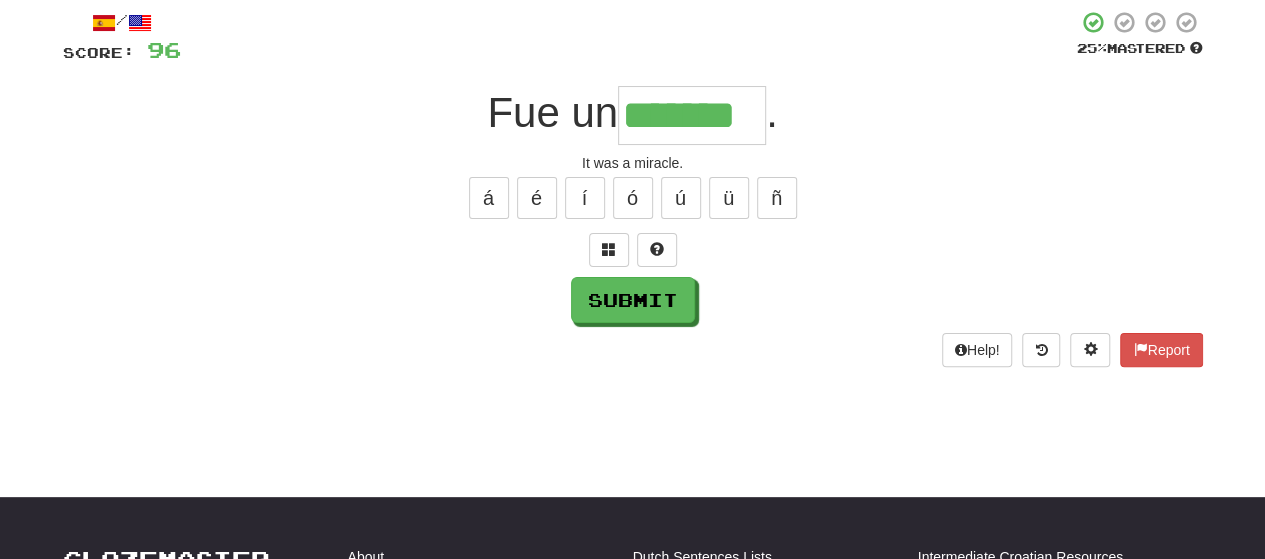 type on "*******" 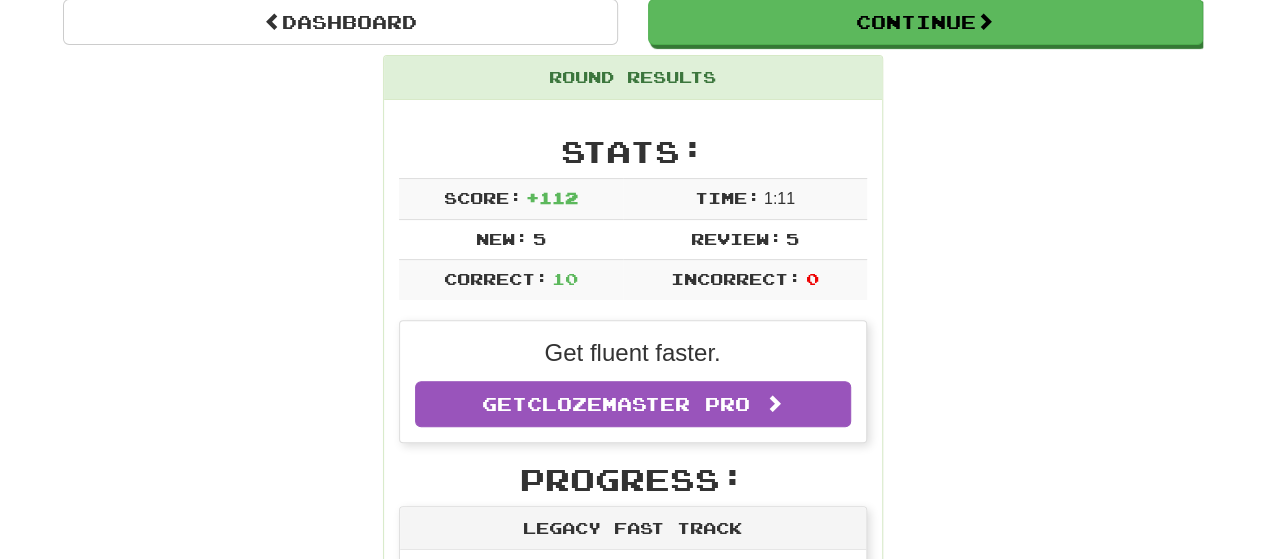 scroll, scrollTop: 200, scrollLeft: 0, axis: vertical 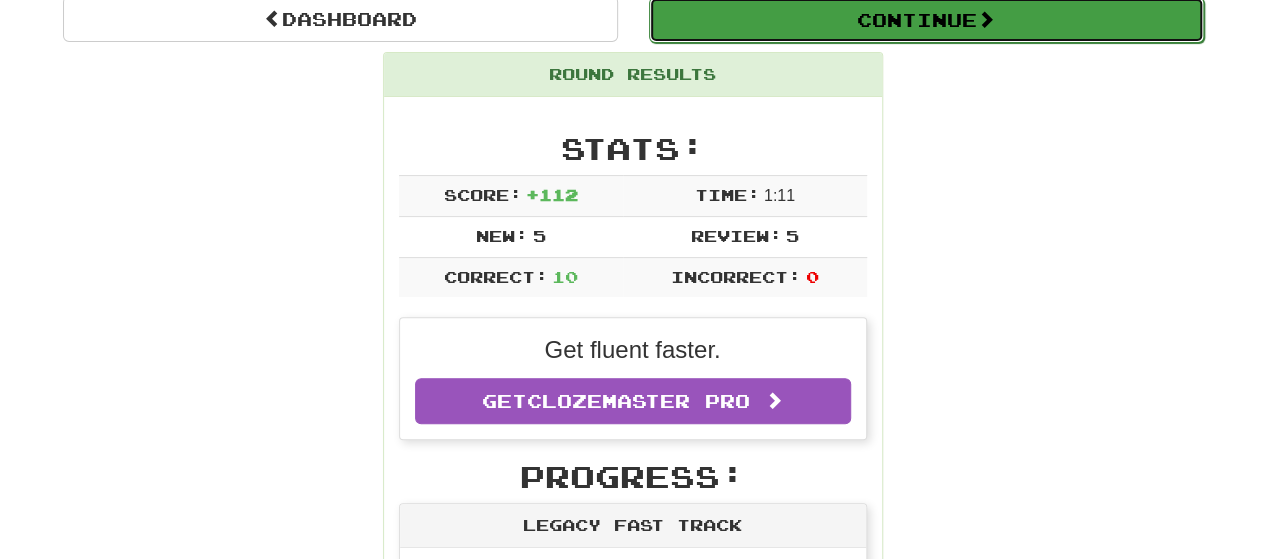 click on "Continue" at bounding box center (926, 20) 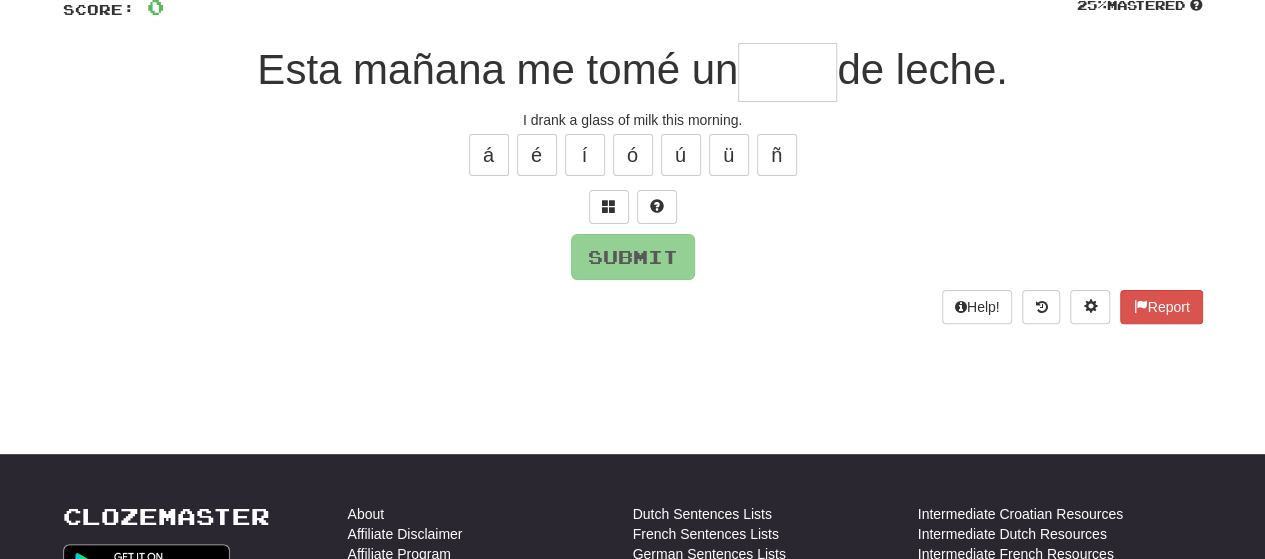 scroll, scrollTop: 150, scrollLeft: 0, axis: vertical 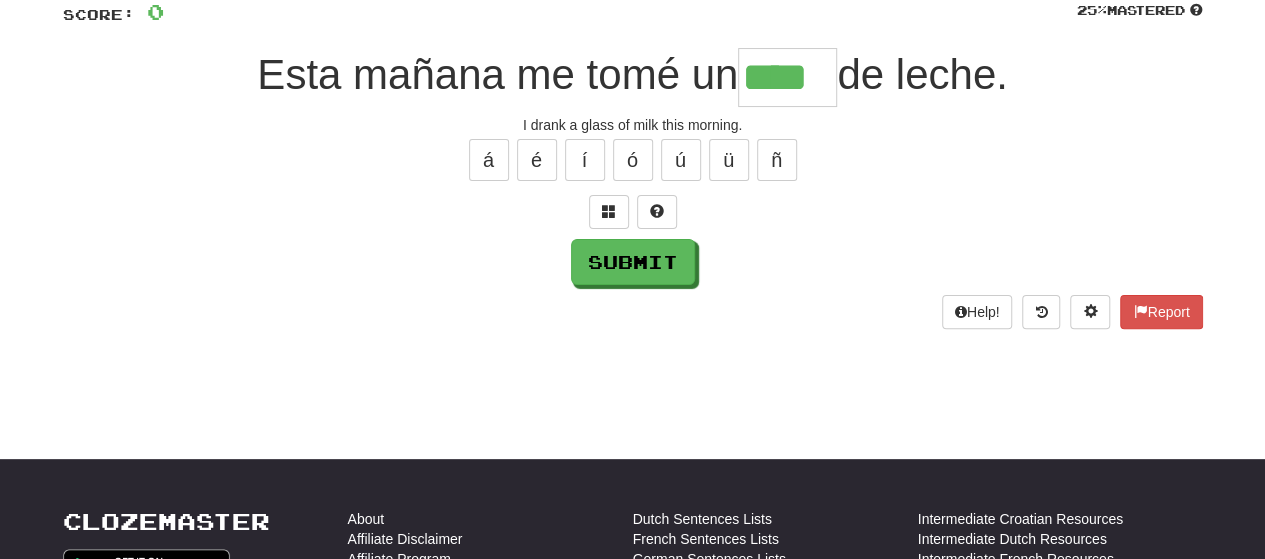 type on "****" 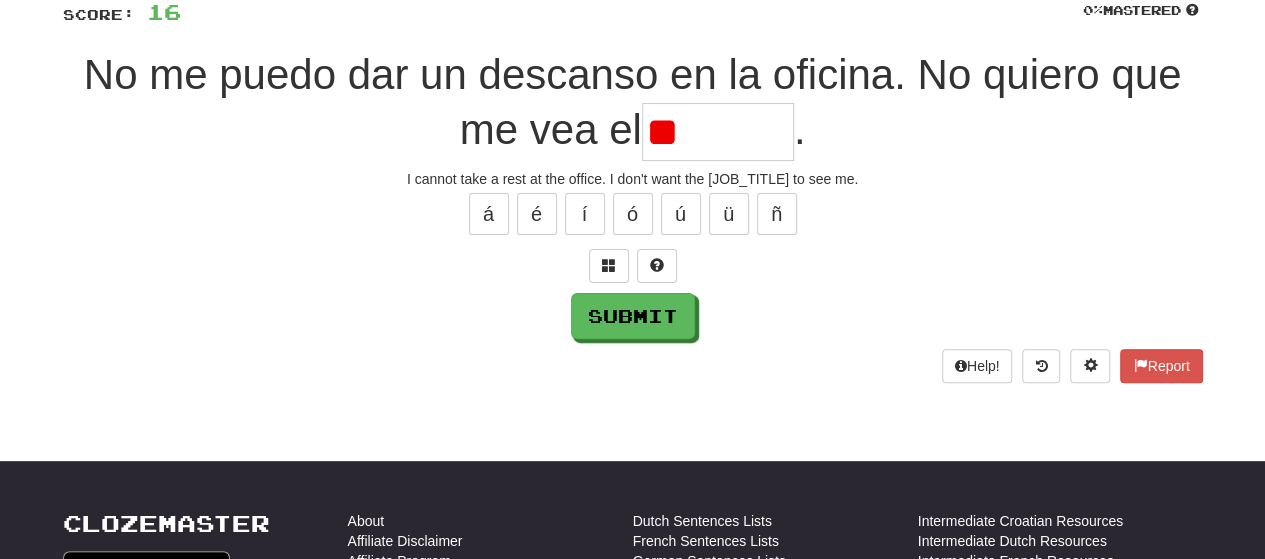 type on "*" 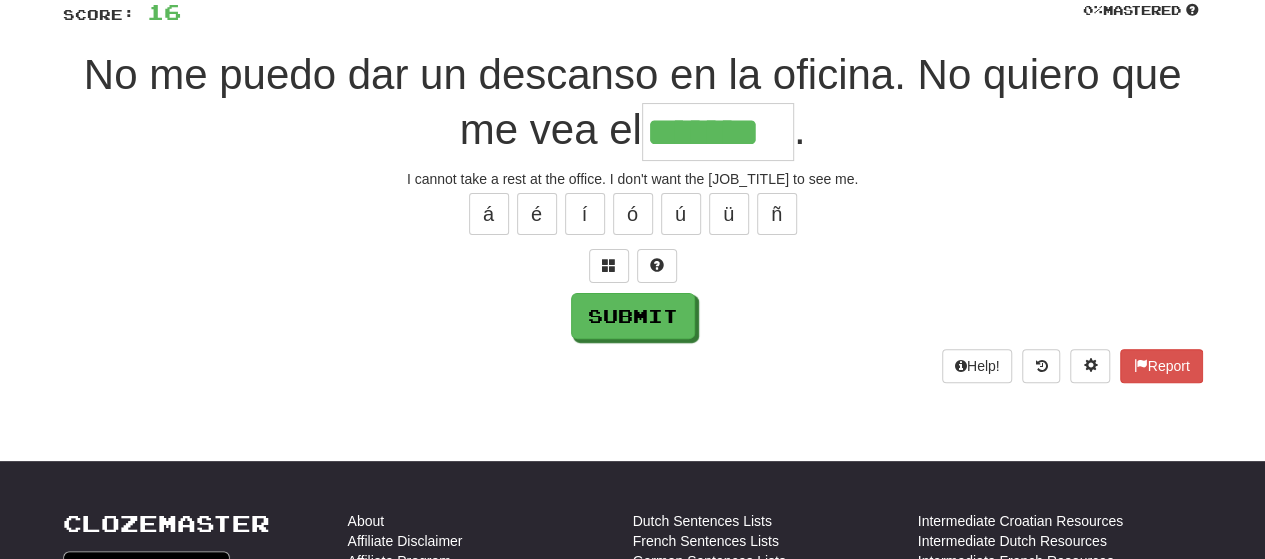 type on "*******" 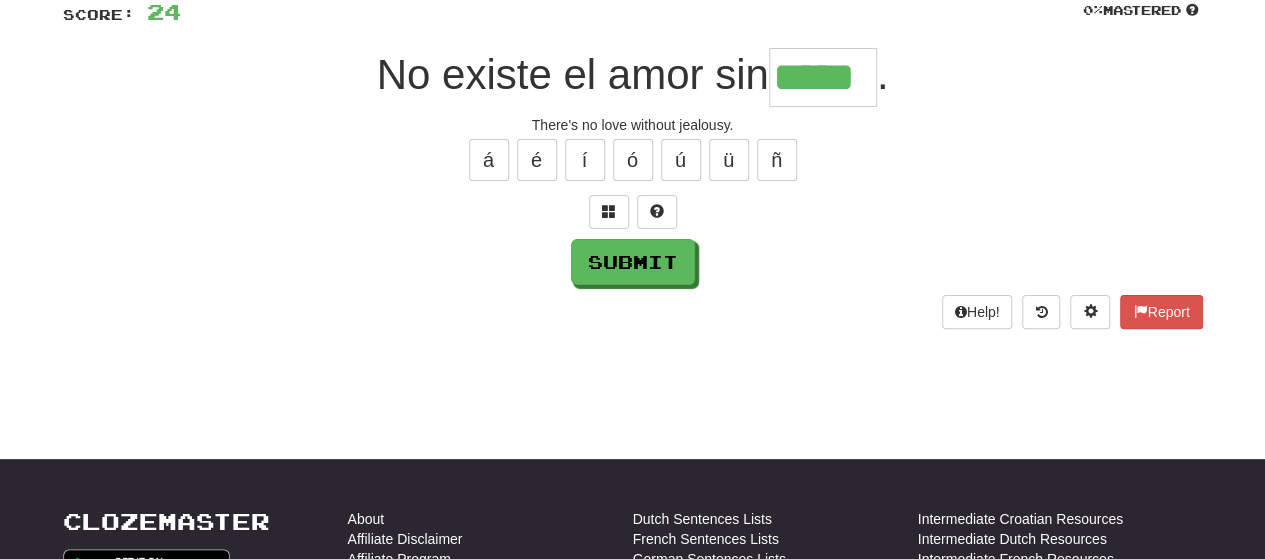 type on "*****" 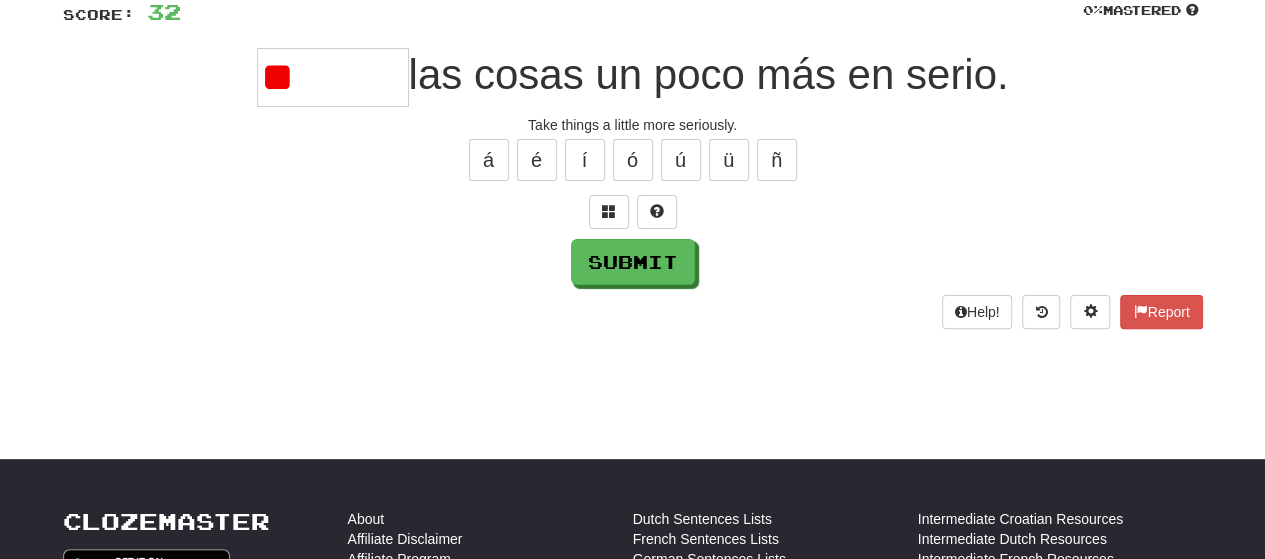 type on "*" 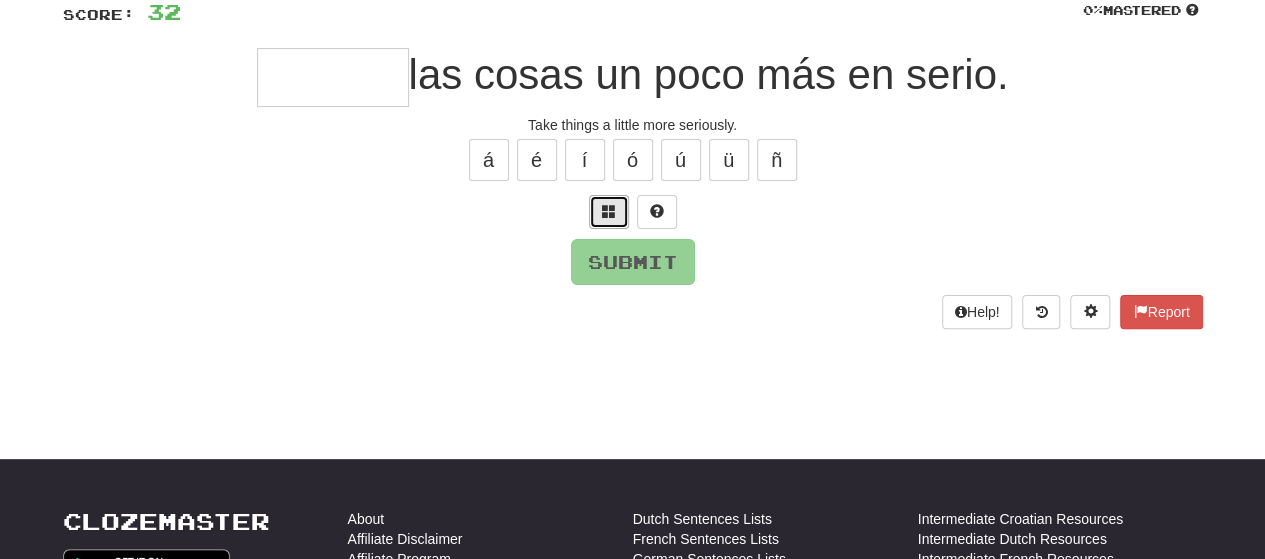 click at bounding box center (609, 211) 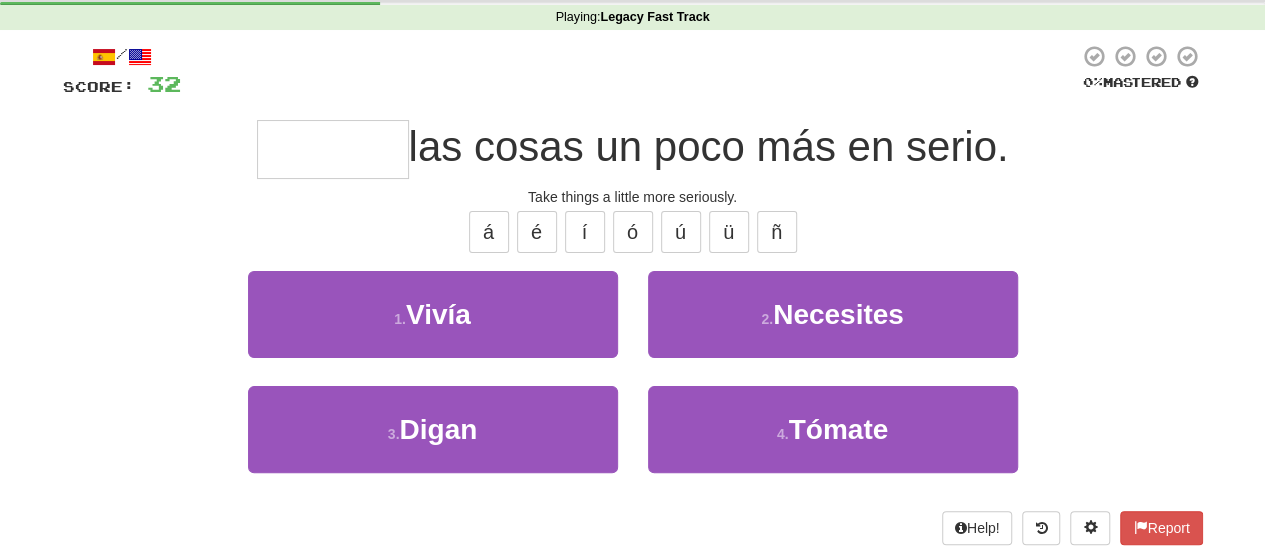 scroll, scrollTop: 82, scrollLeft: 0, axis: vertical 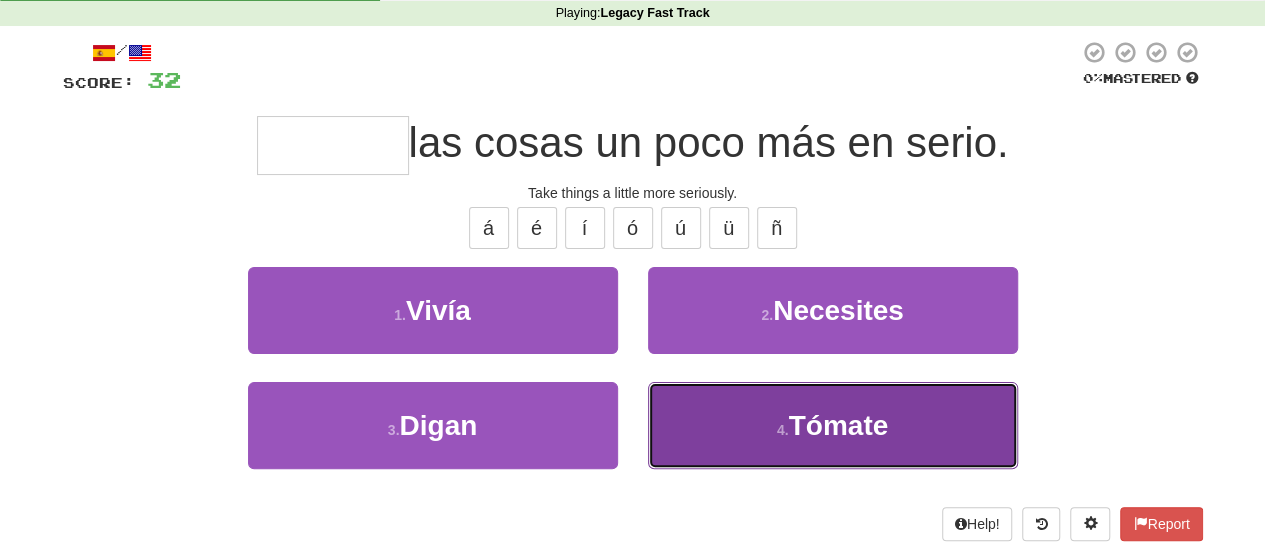 click on "4 .  Tómate" at bounding box center [833, 425] 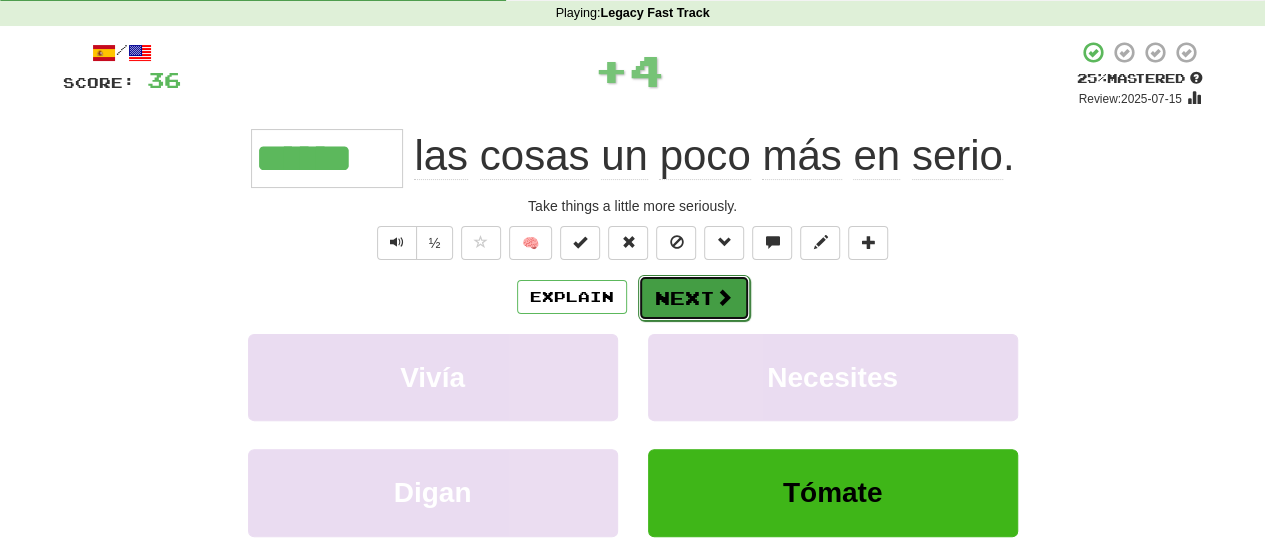 click on "Next" at bounding box center (694, 298) 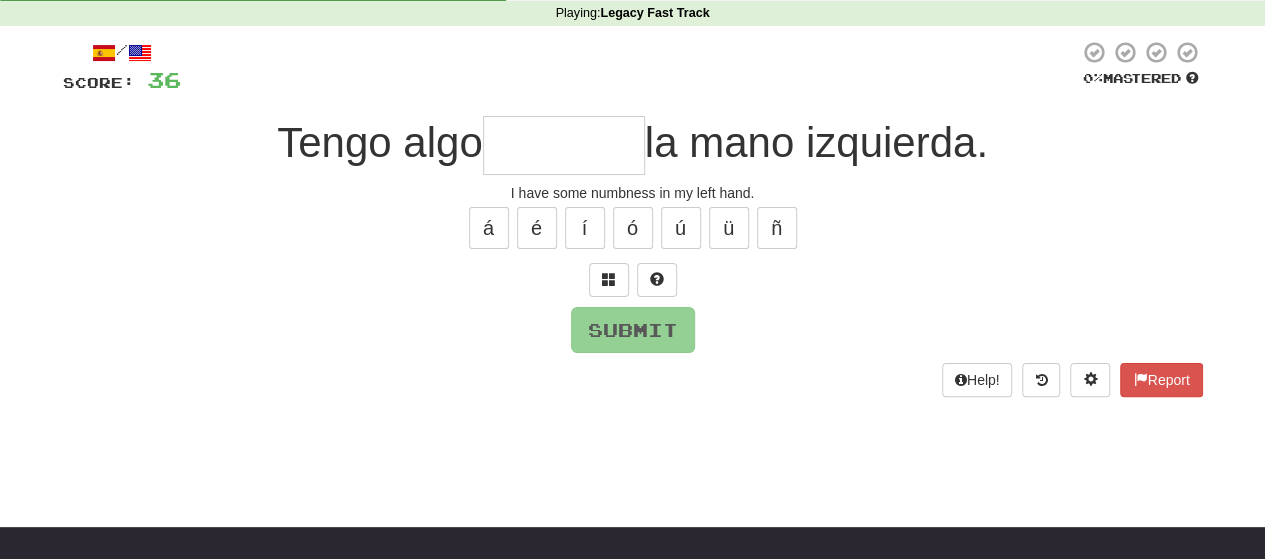 click at bounding box center (564, 145) 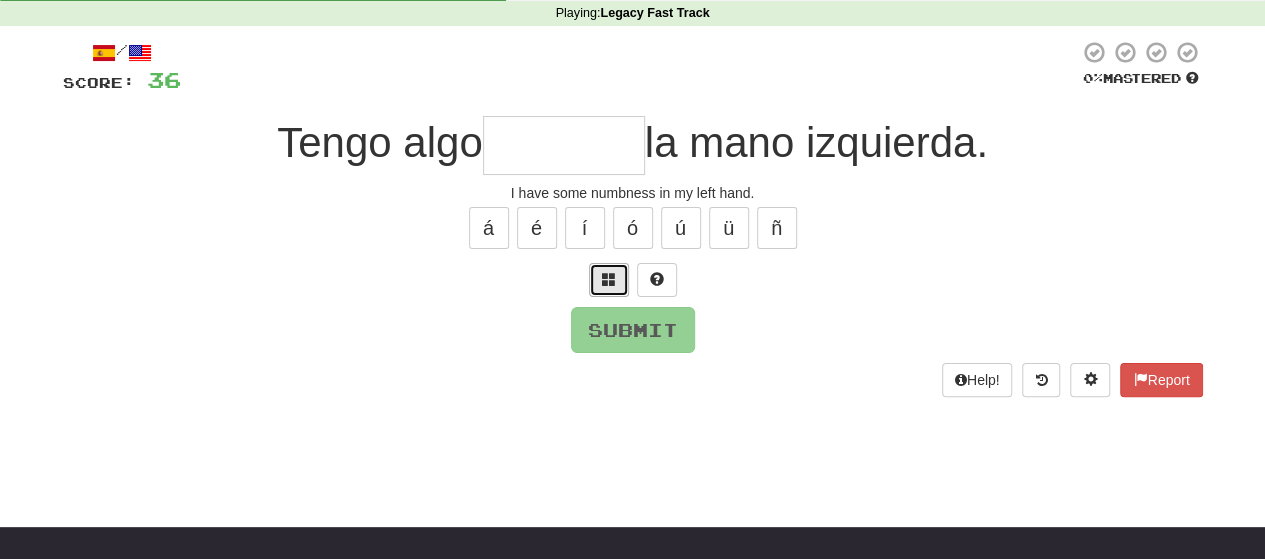 click at bounding box center (609, 279) 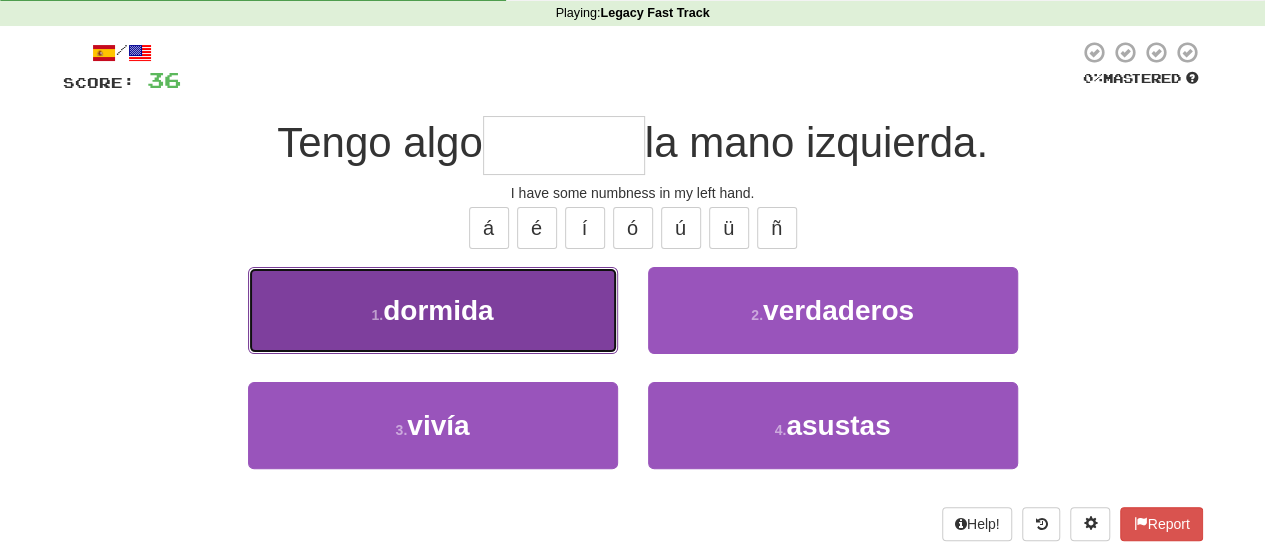 click on "dormida" at bounding box center [438, 310] 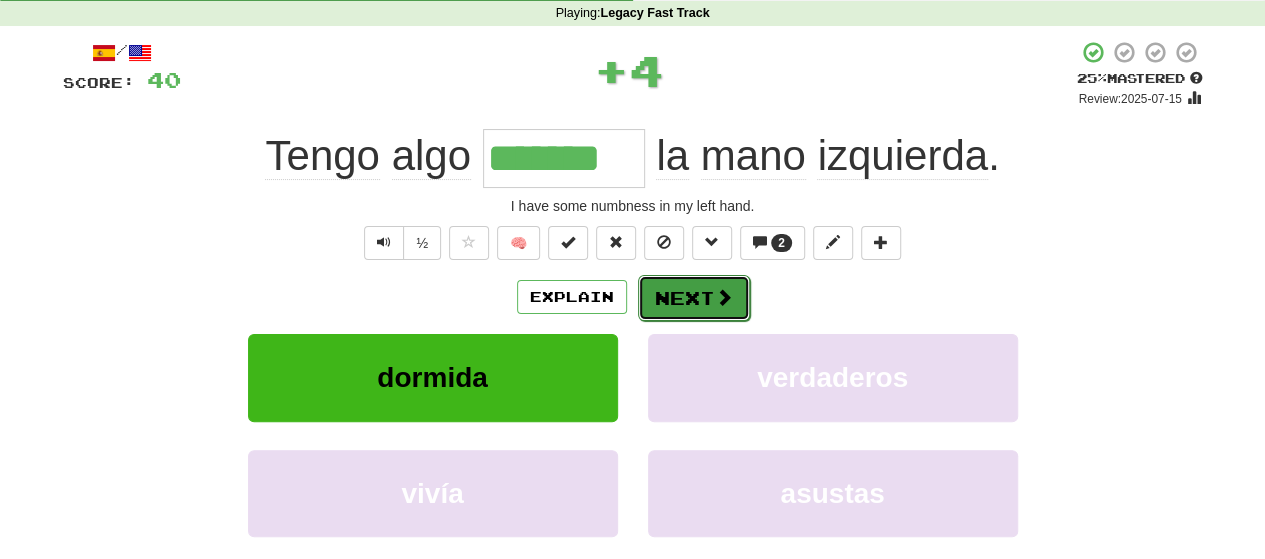 click on "Next" at bounding box center (694, 298) 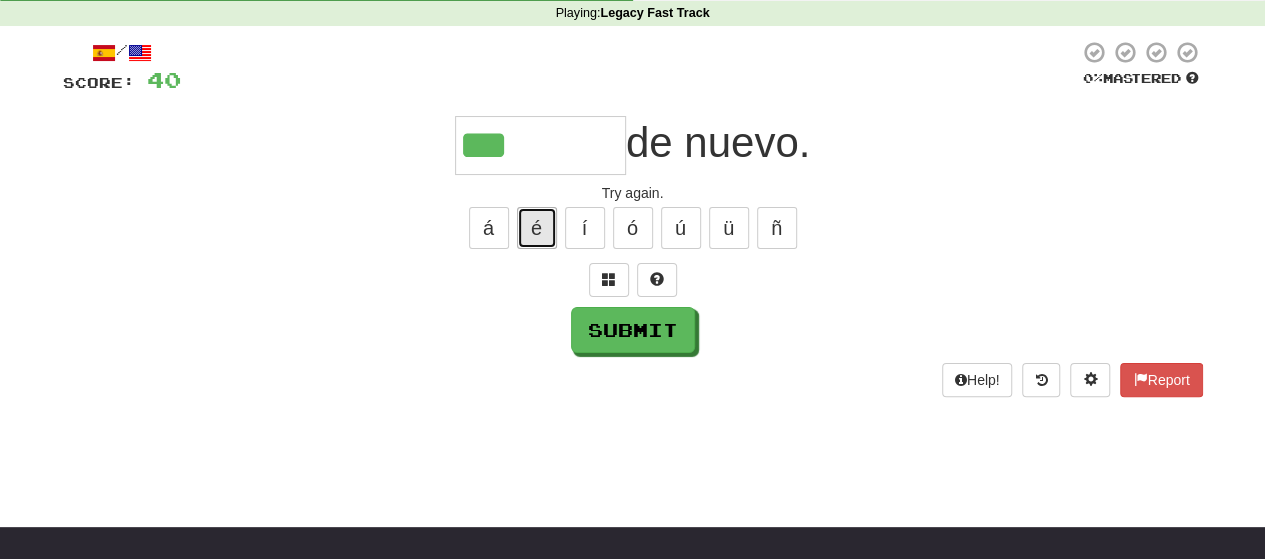 click on "é" at bounding box center [537, 228] 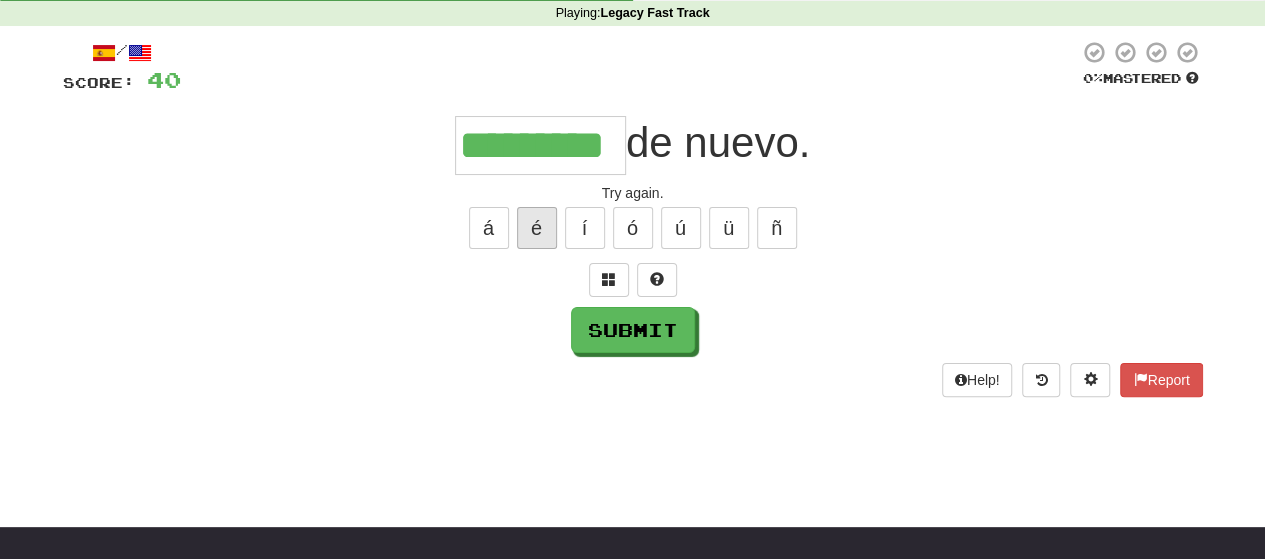 type on "*********" 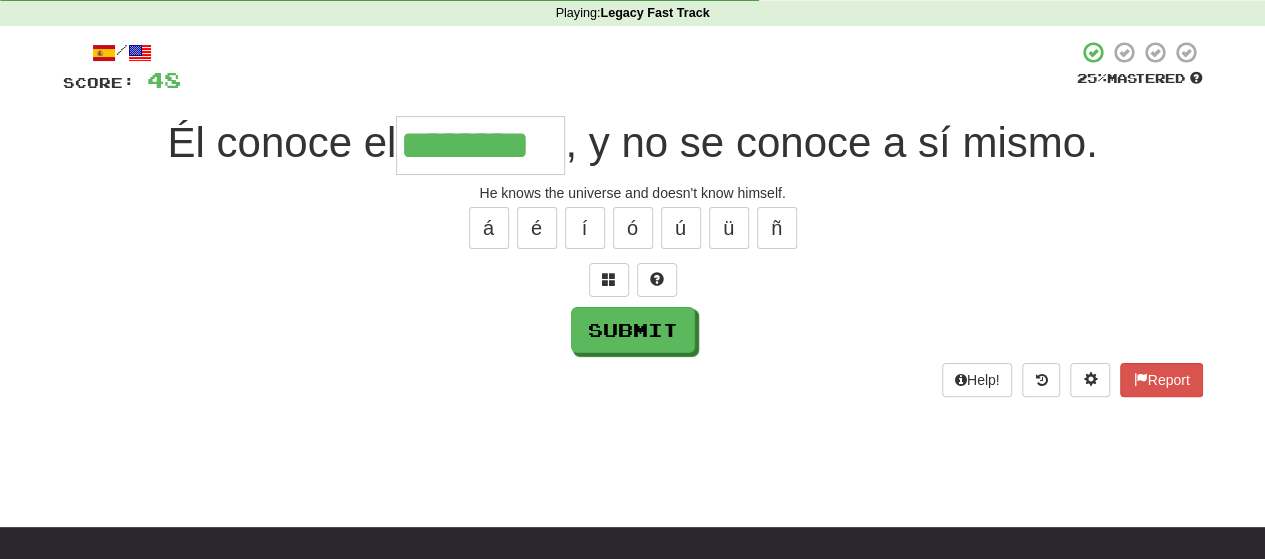 type on "********" 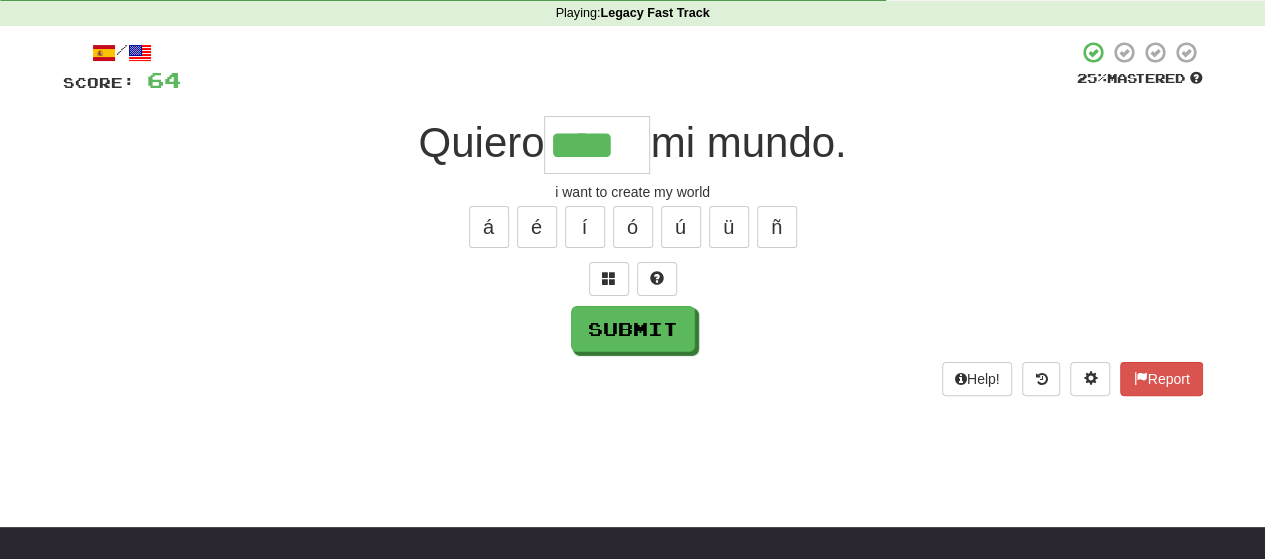 scroll, scrollTop: 0, scrollLeft: 0, axis: both 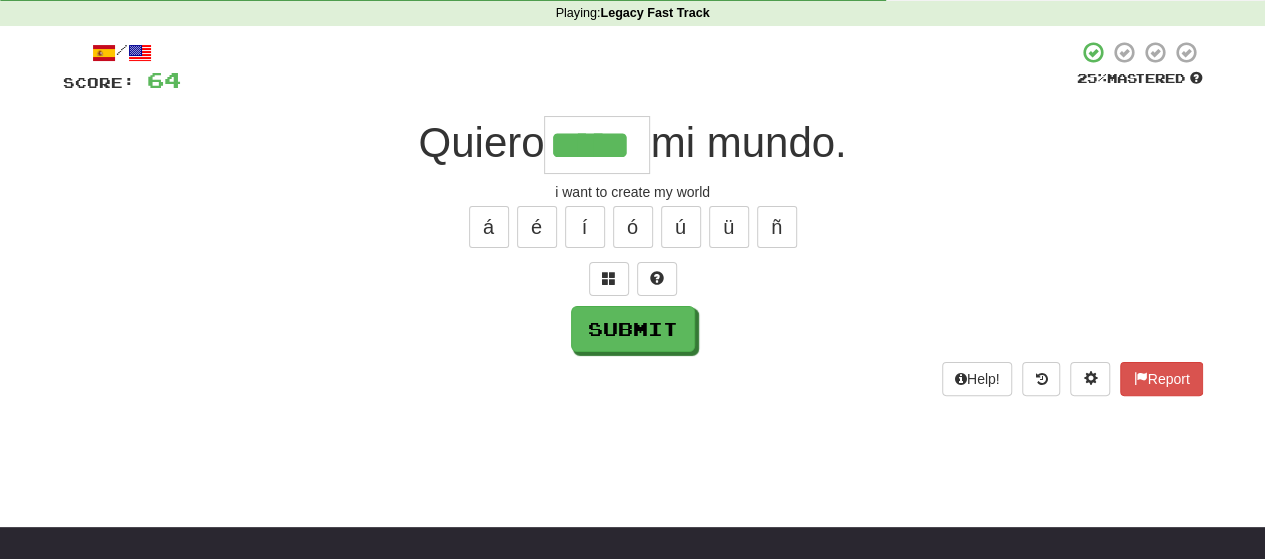 type on "*****" 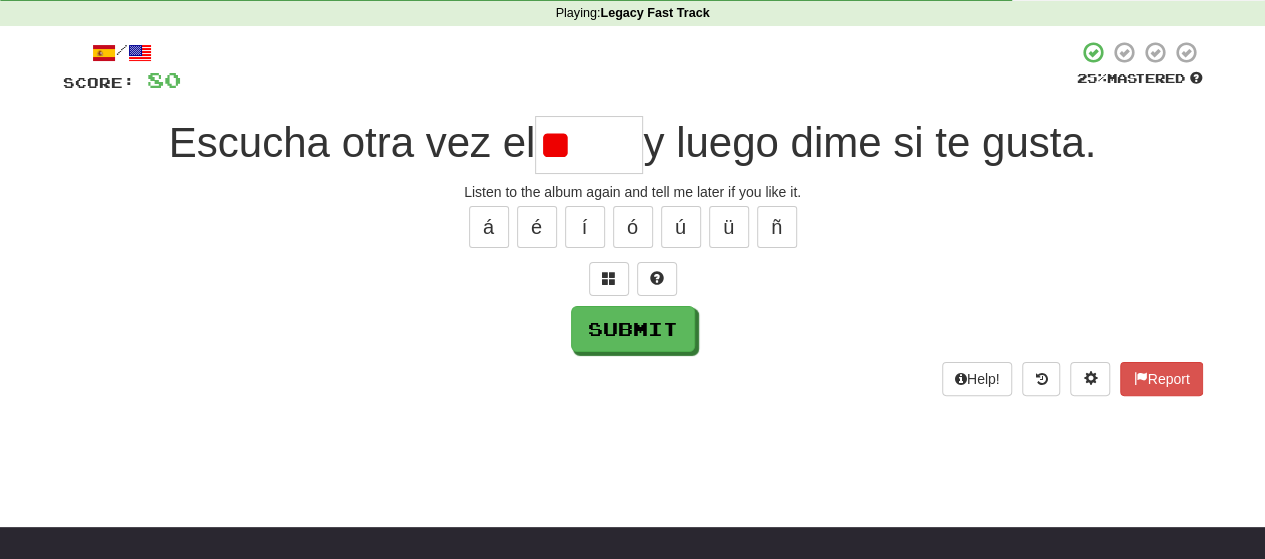 type on "*" 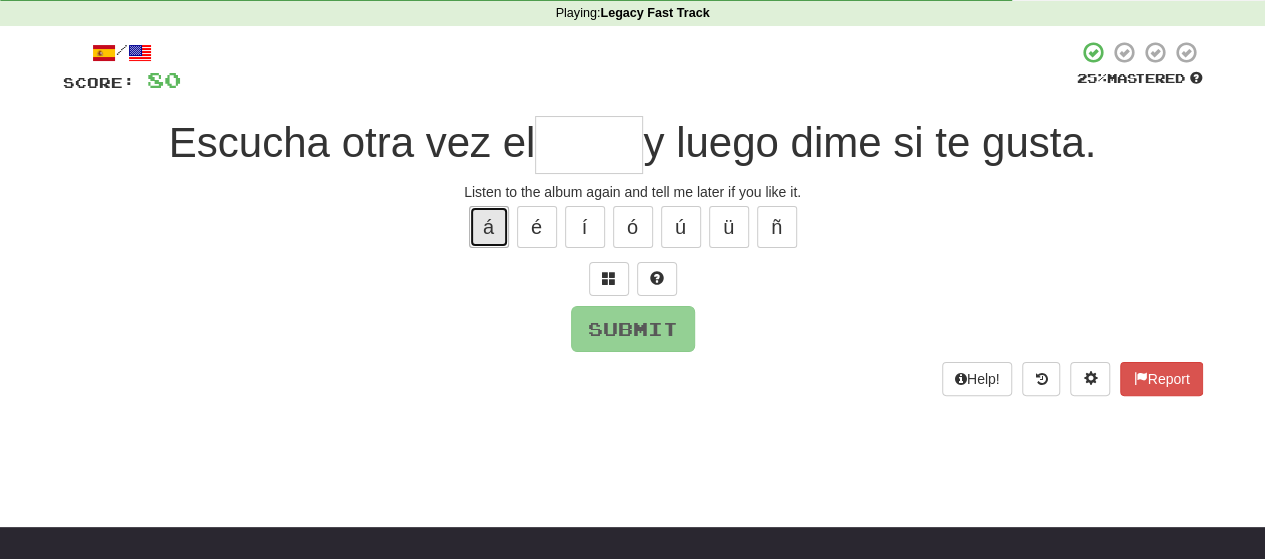 click on "á" at bounding box center [489, 227] 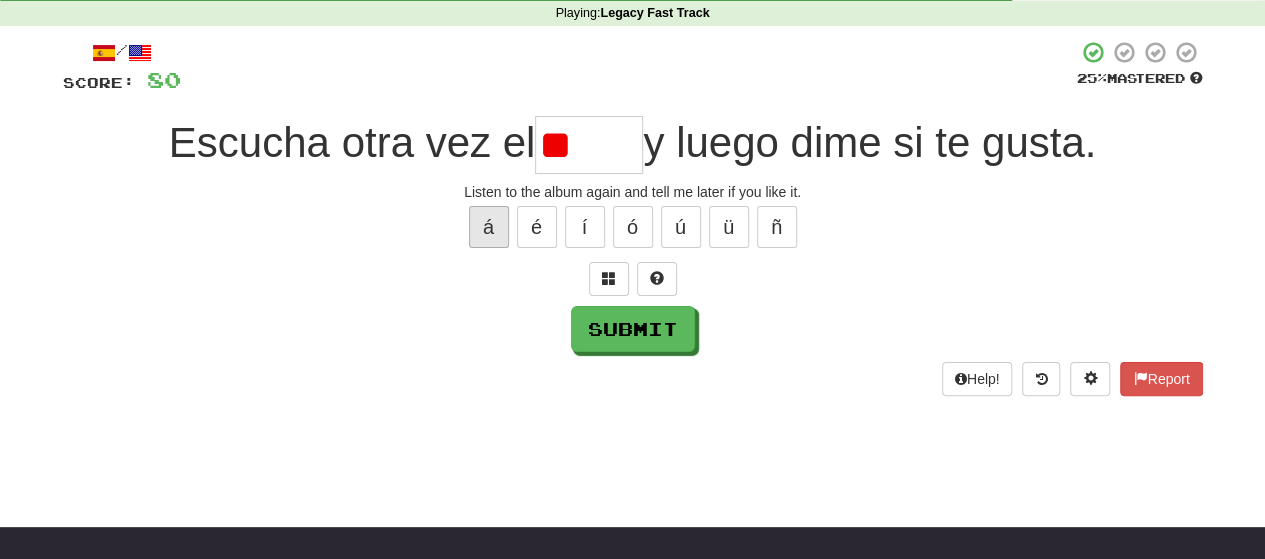 type on "*" 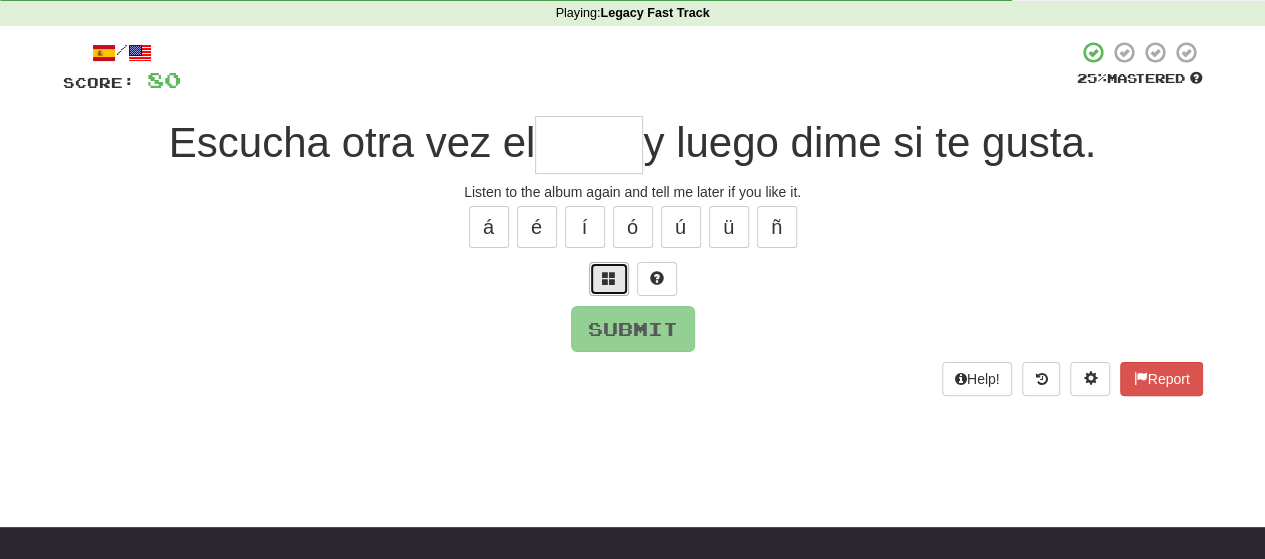 click at bounding box center (609, 279) 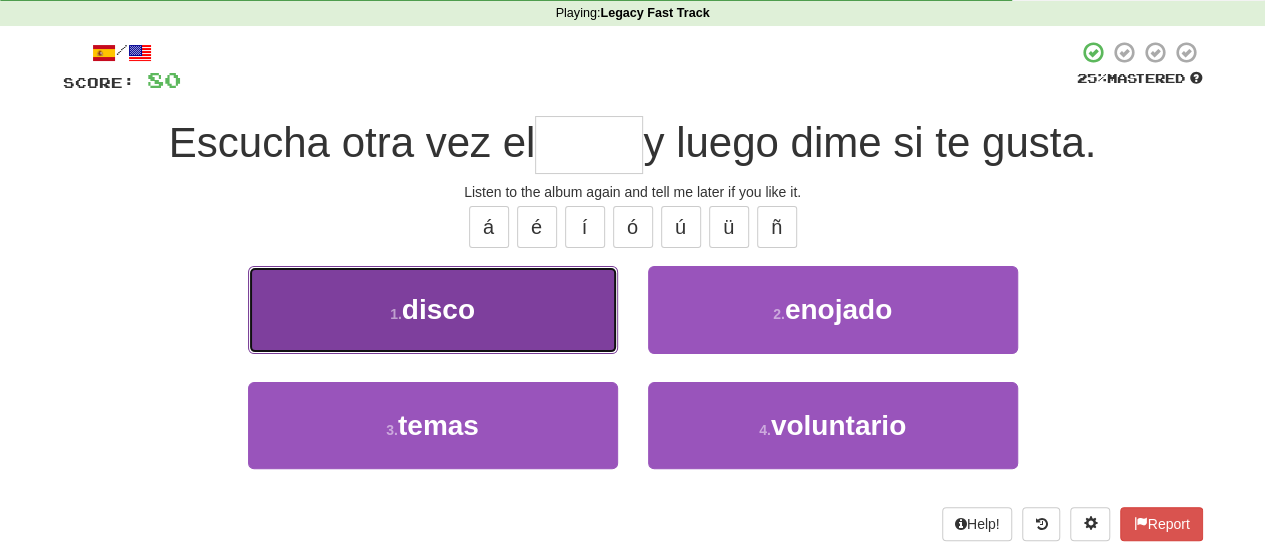 click on "1 .  disco" at bounding box center [433, 309] 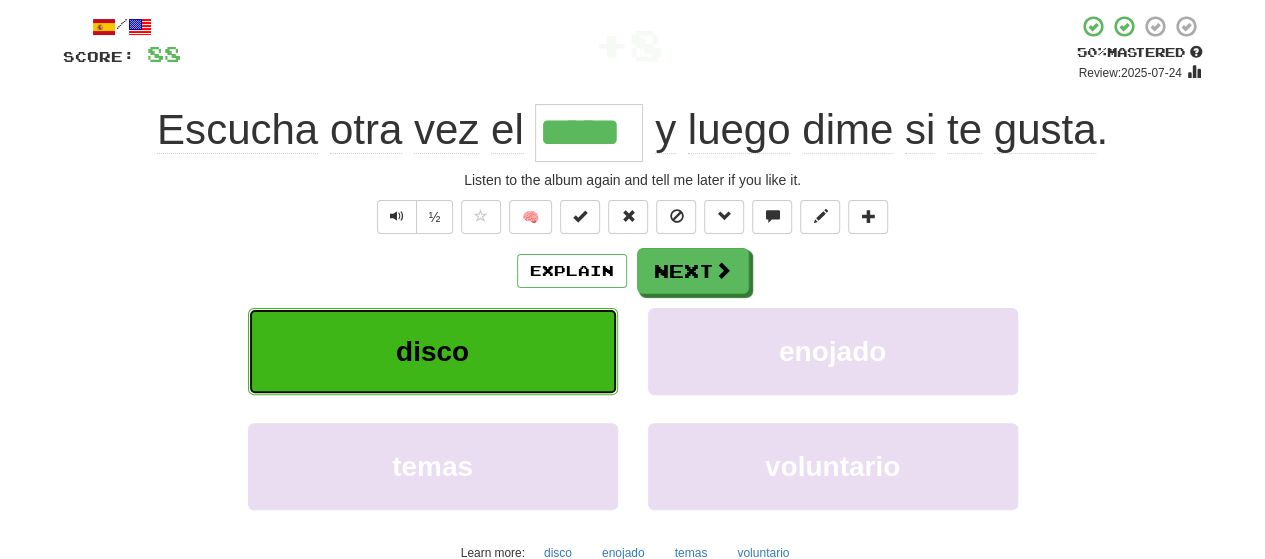 scroll, scrollTop: 110, scrollLeft: 0, axis: vertical 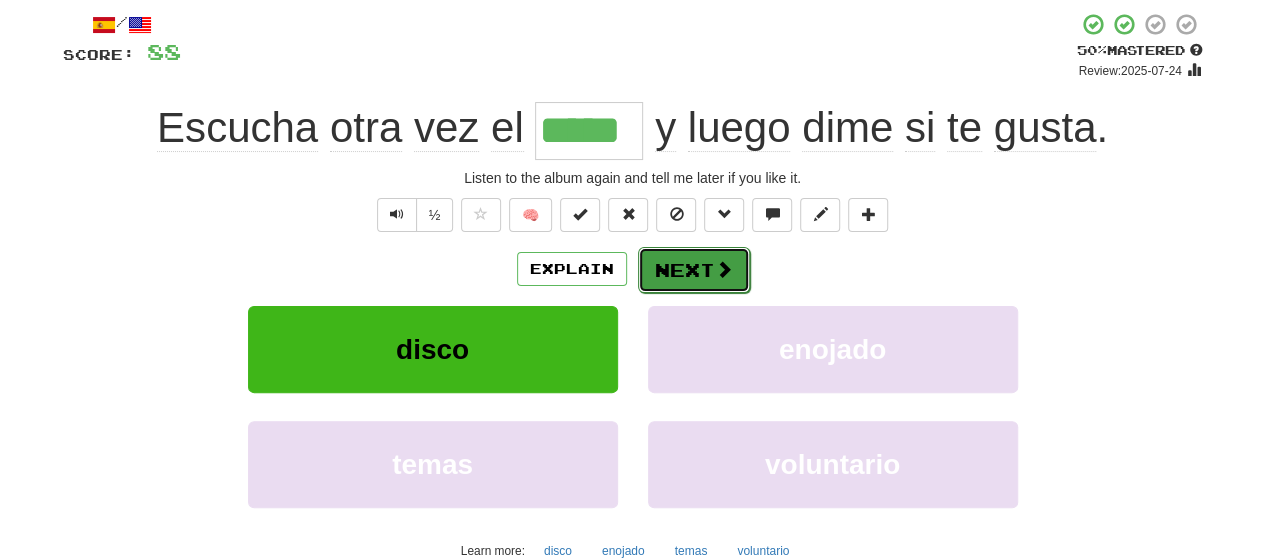click on "Next" at bounding box center (694, 270) 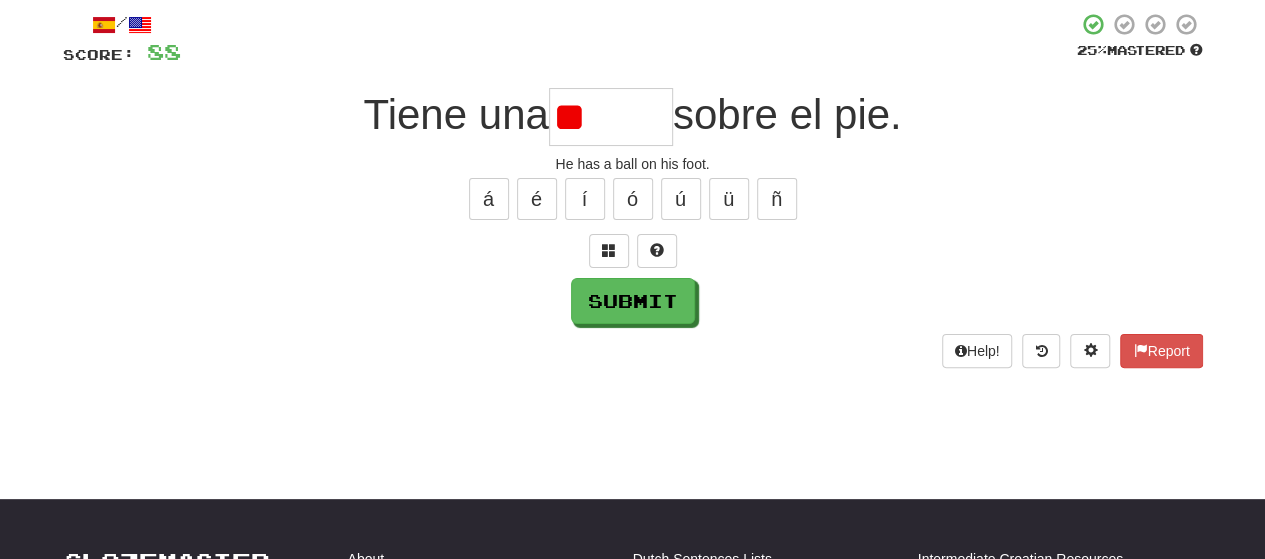 type on "*" 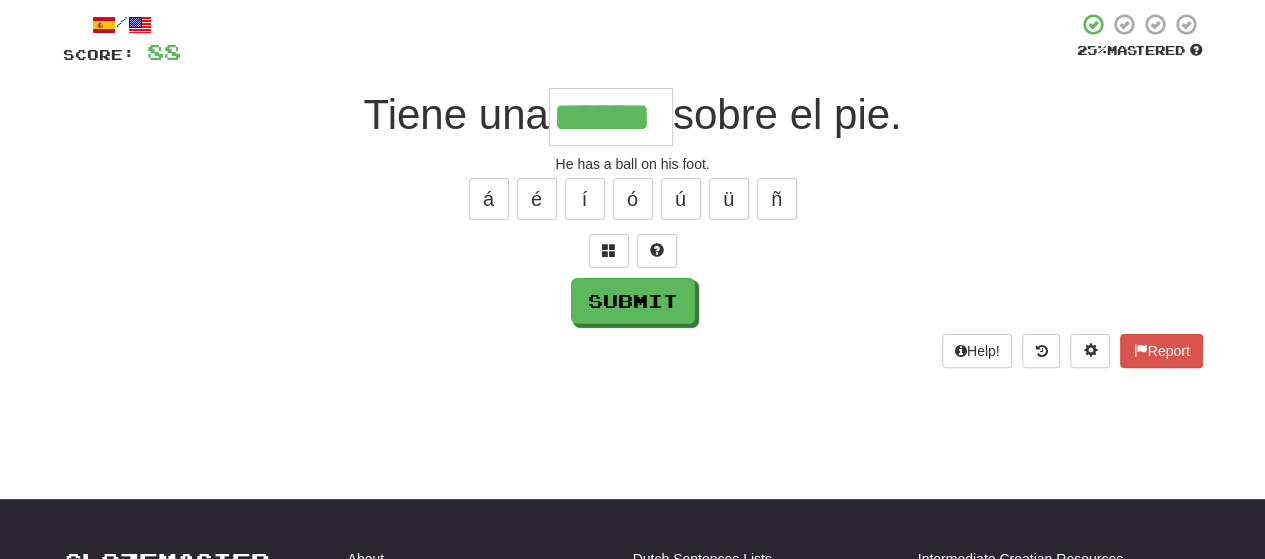 type on "******" 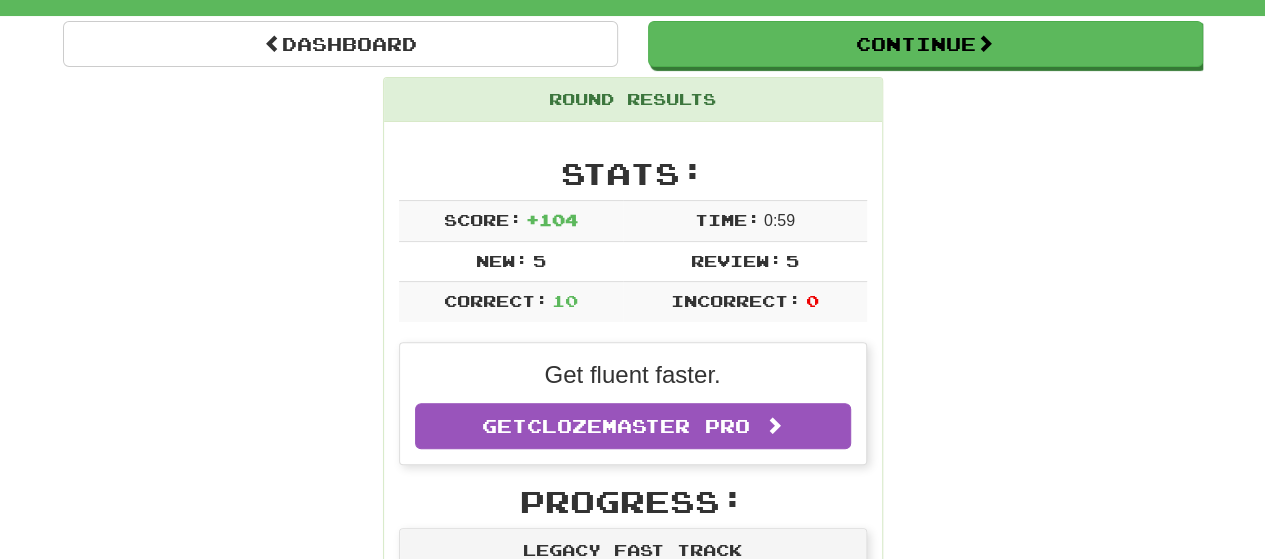 scroll, scrollTop: 197, scrollLeft: 0, axis: vertical 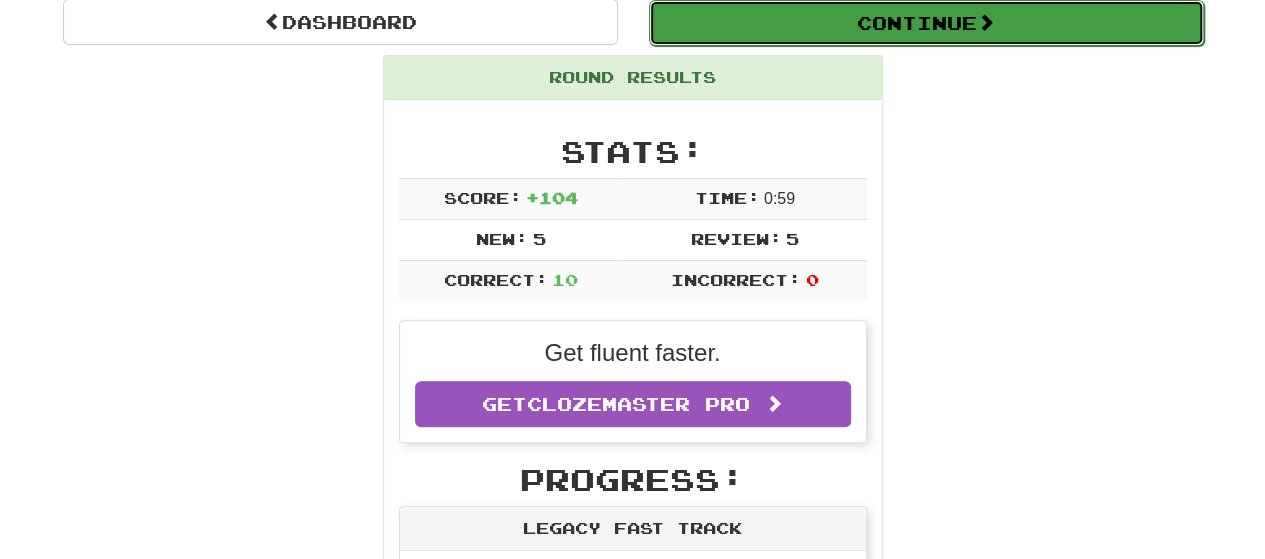 click on "Continue" at bounding box center (926, 23) 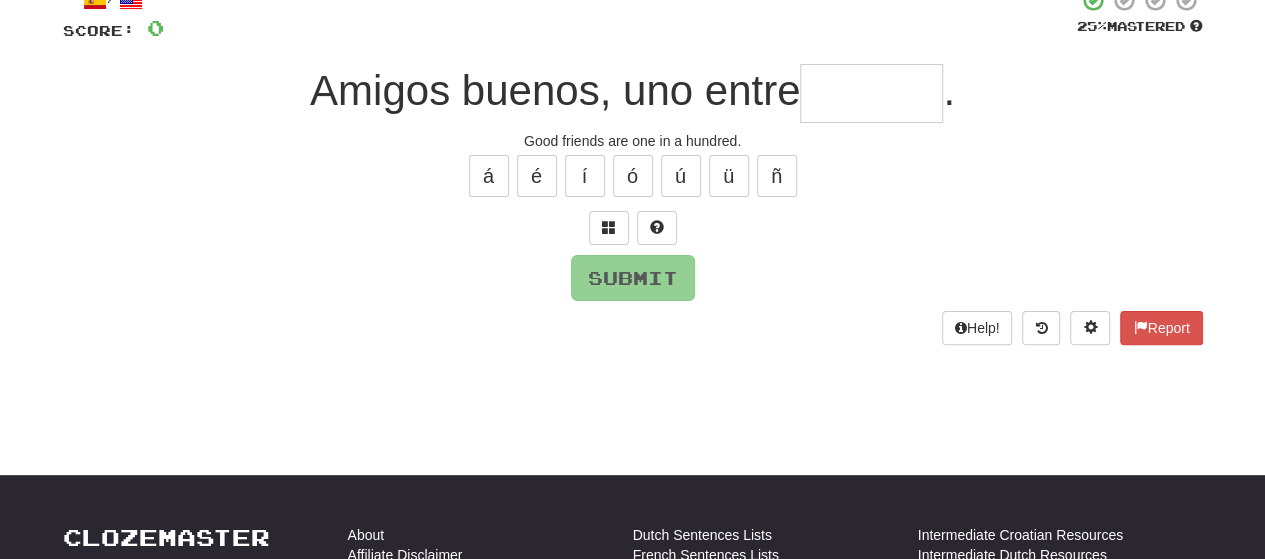 scroll, scrollTop: 126, scrollLeft: 0, axis: vertical 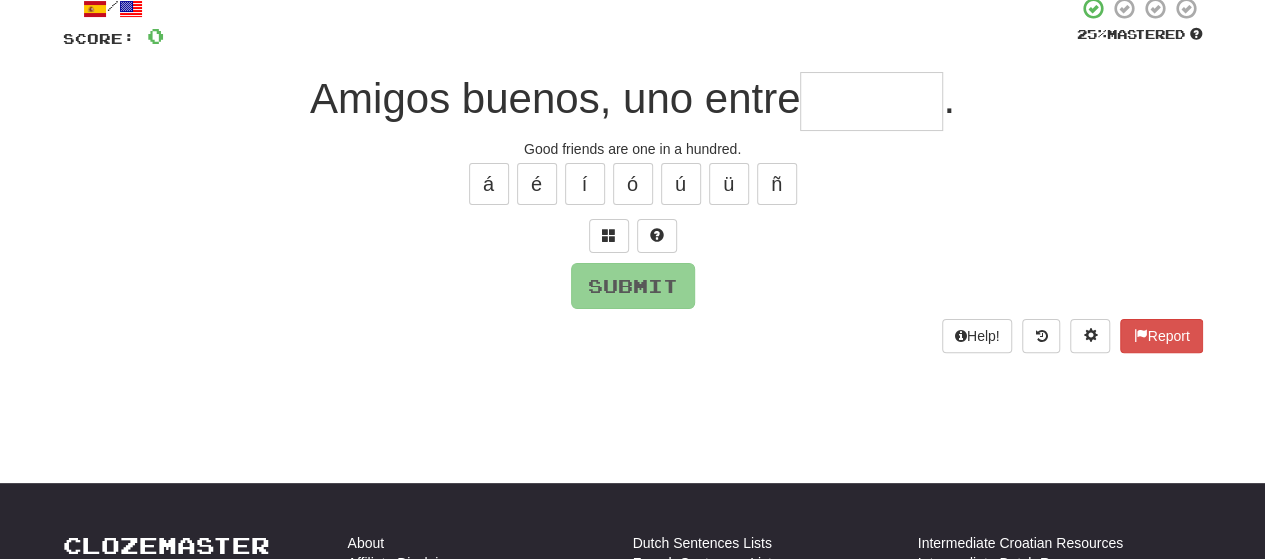 click at bounding box center [871, 101] 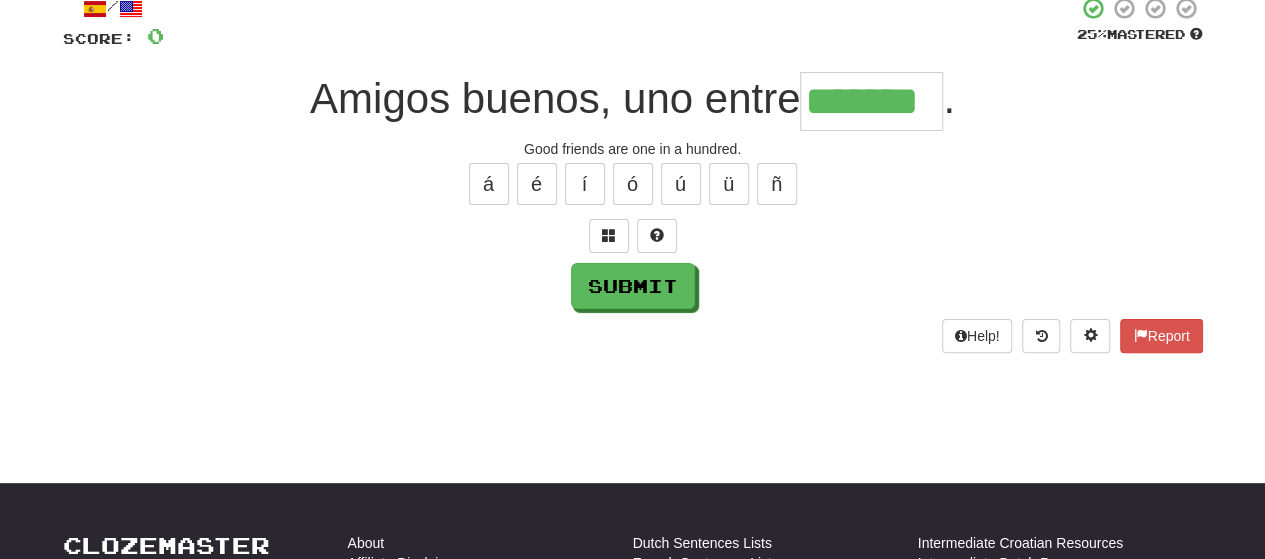 type on "*******" 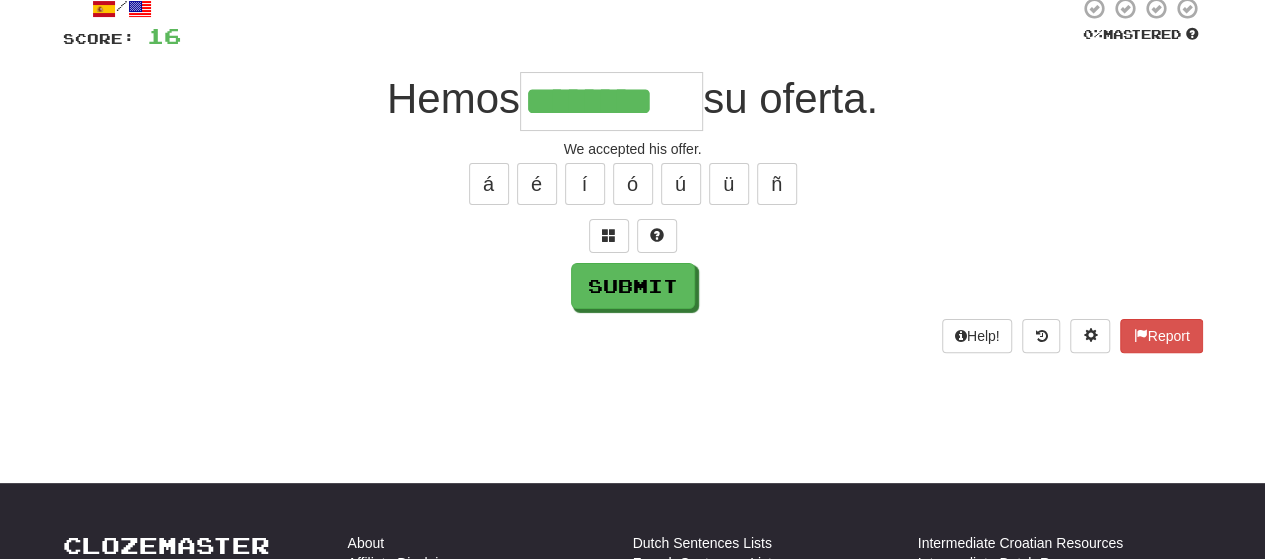 type on "********" 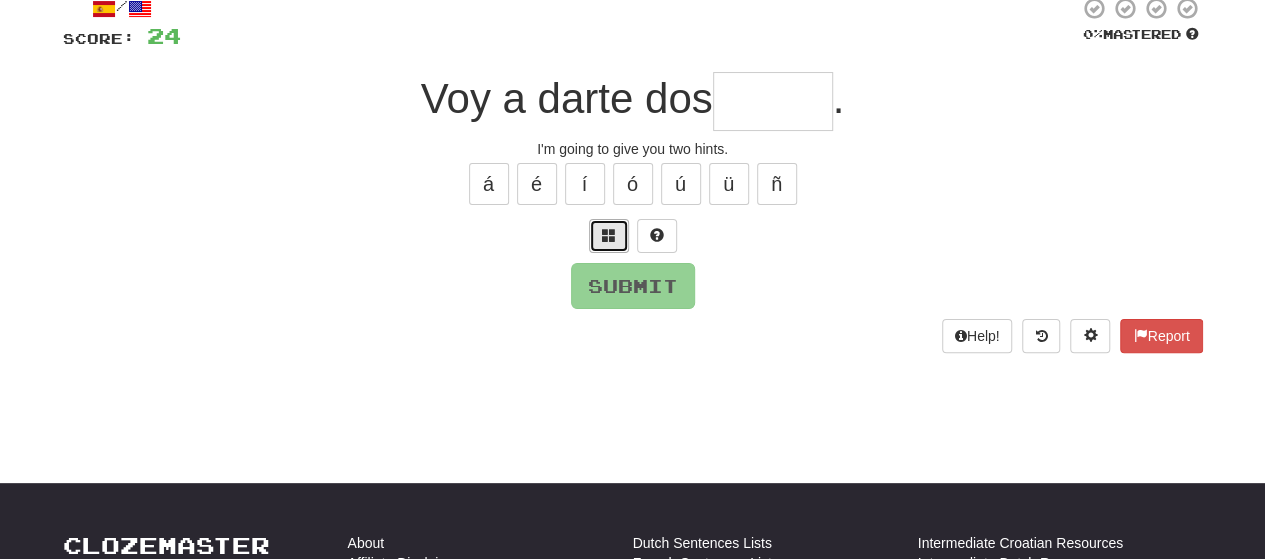 click at bounding box center (609, 236) 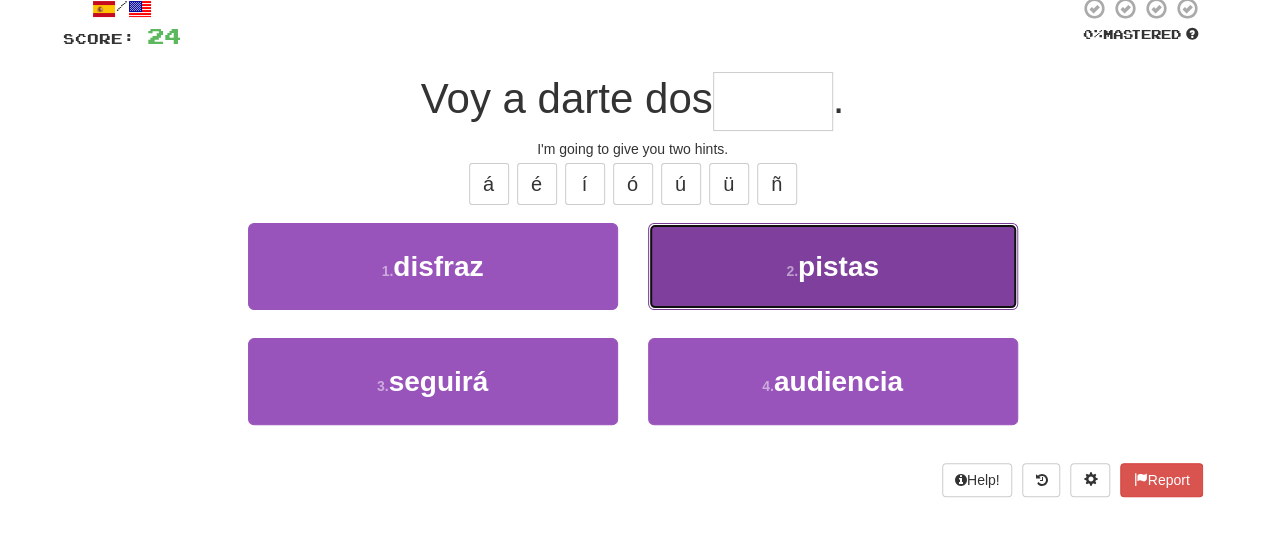 click on "pistas" at bounding box center [838, 266] 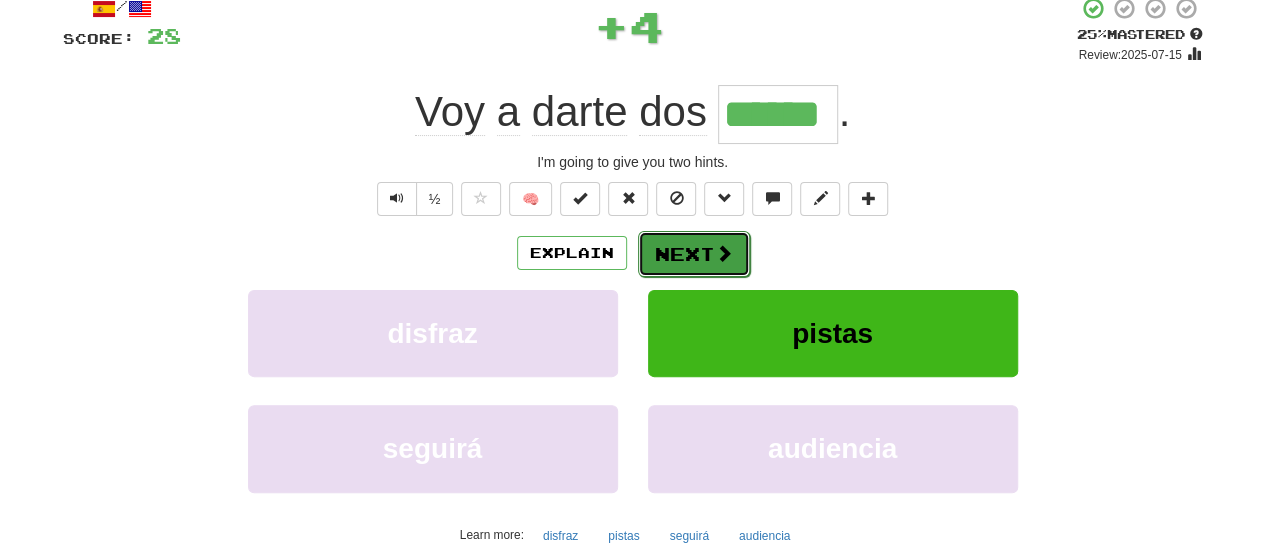 click on "Next" at bounding box center (694, 254) 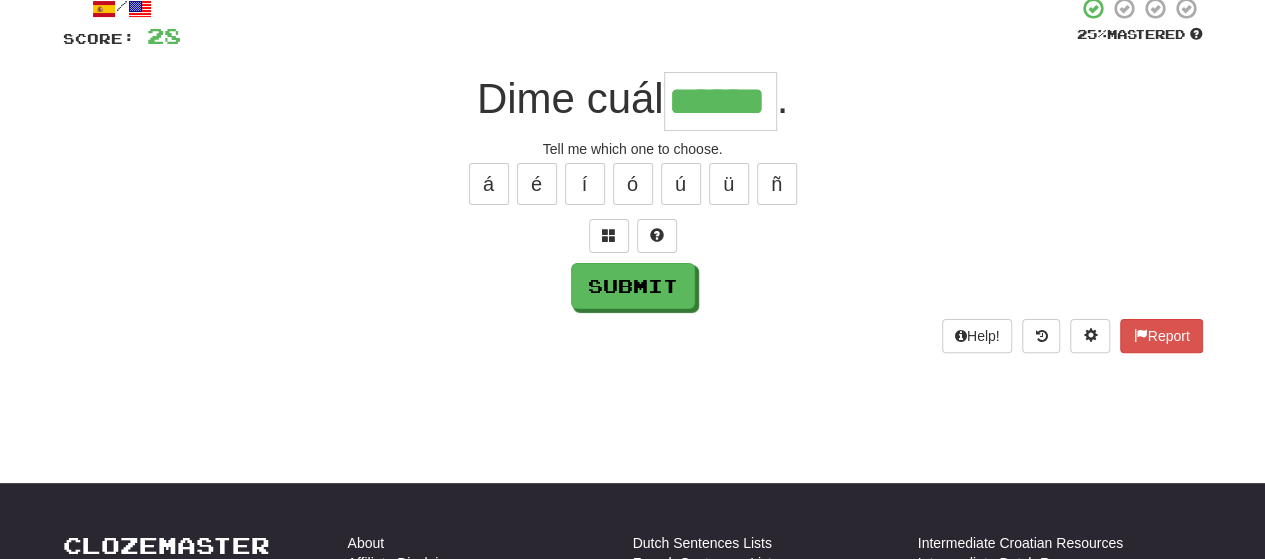 type on "******" 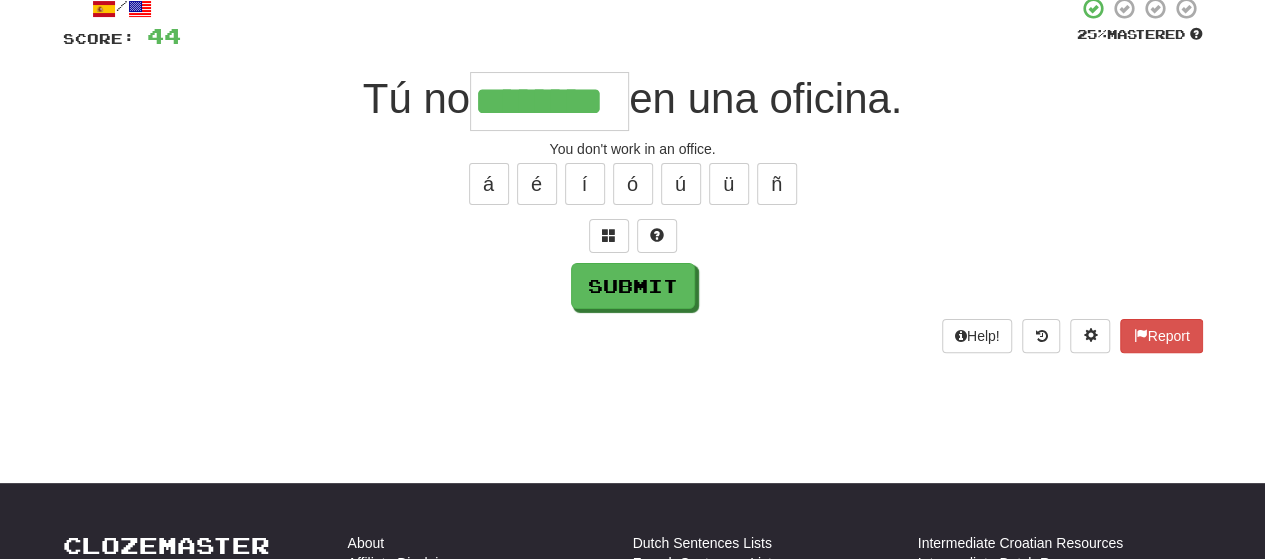 type on "********" 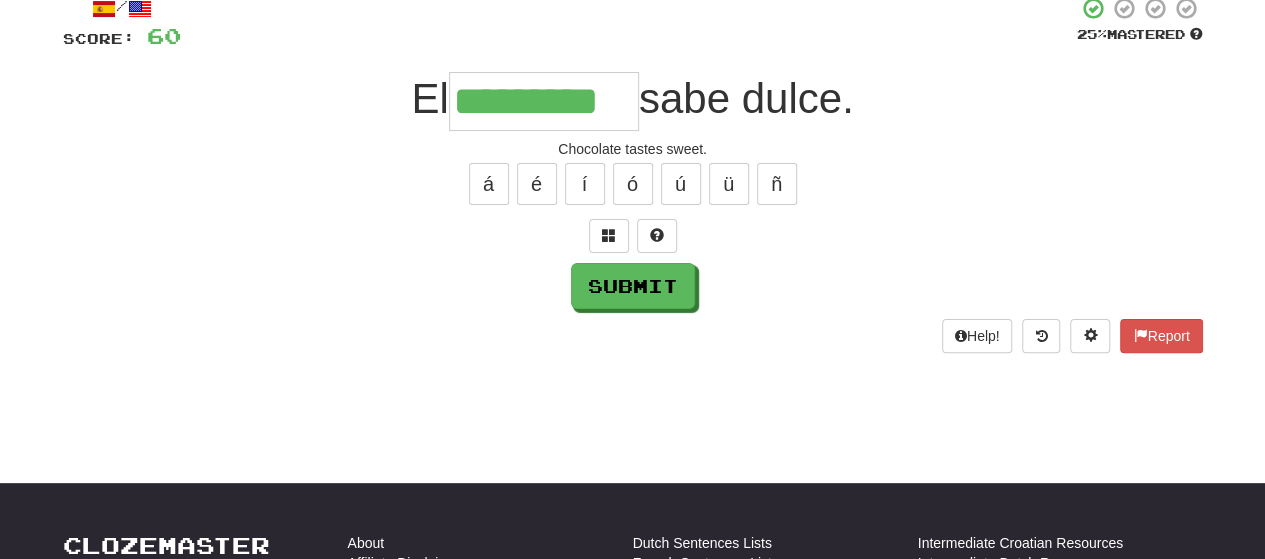 type on "*********" 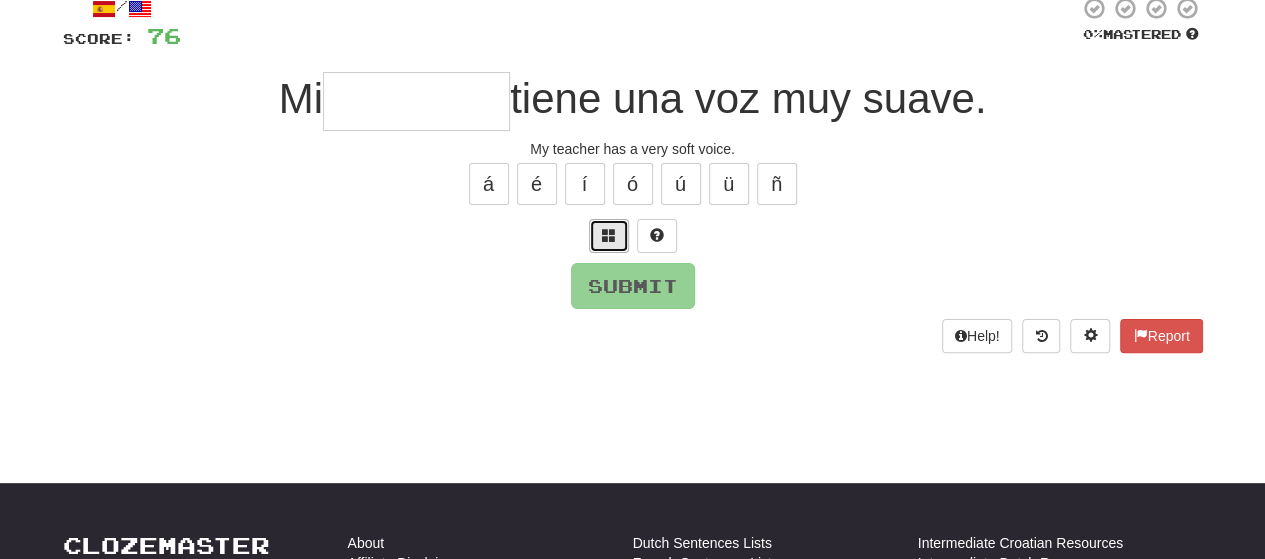 click at bounding box center (609, 236) 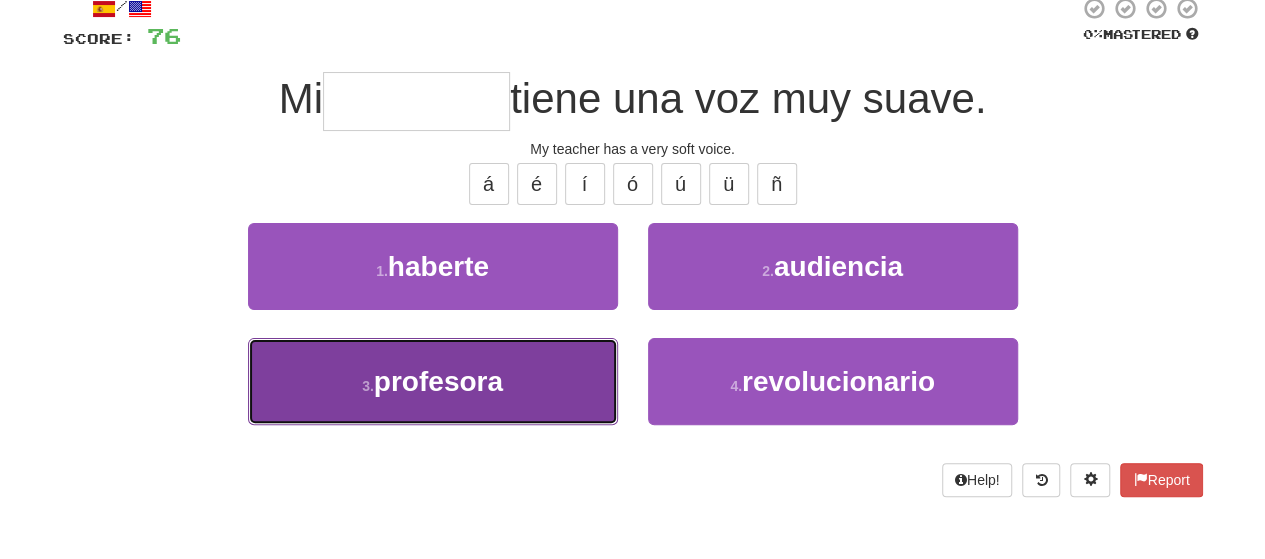 click on "3 .  profesora" at bounding box center (433, 381) 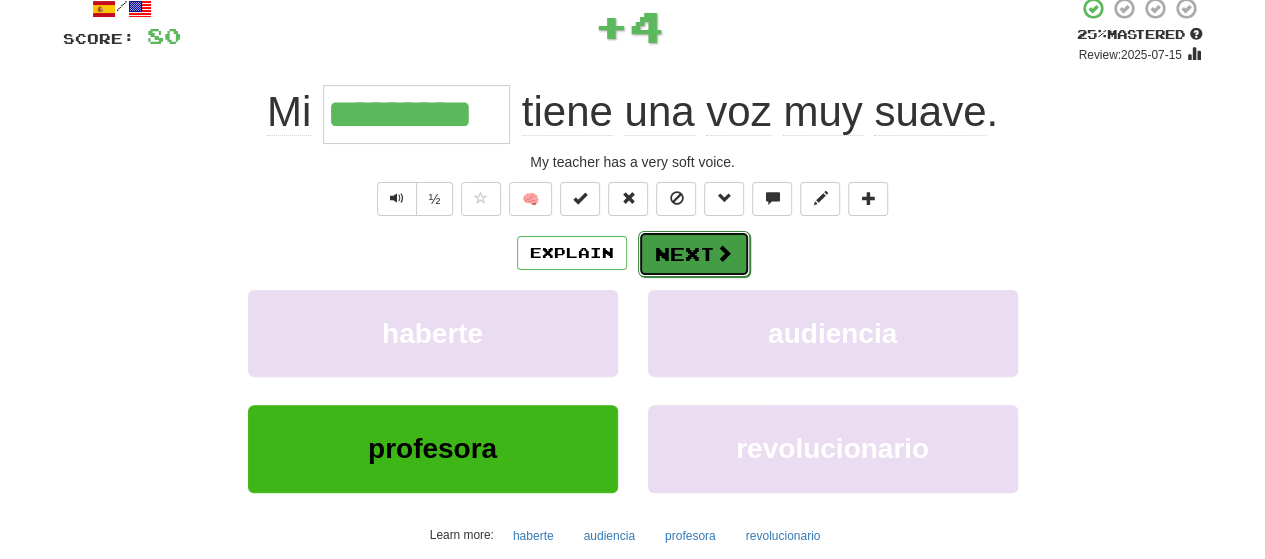 click on "Next" at bounding box center (694, 254) 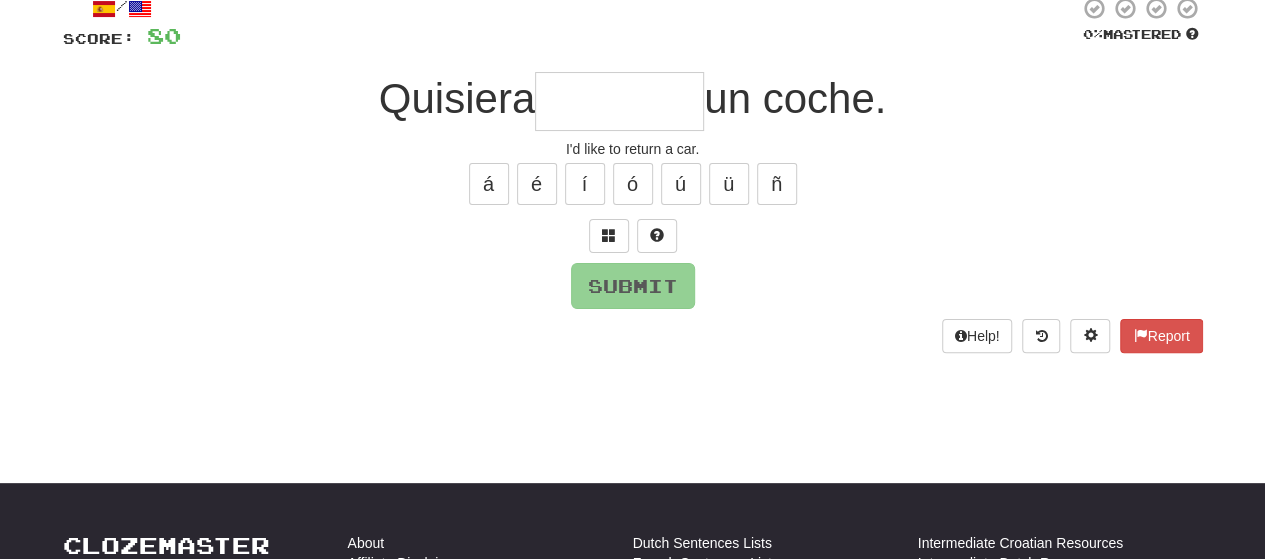 click at bounding box center [619, 101] 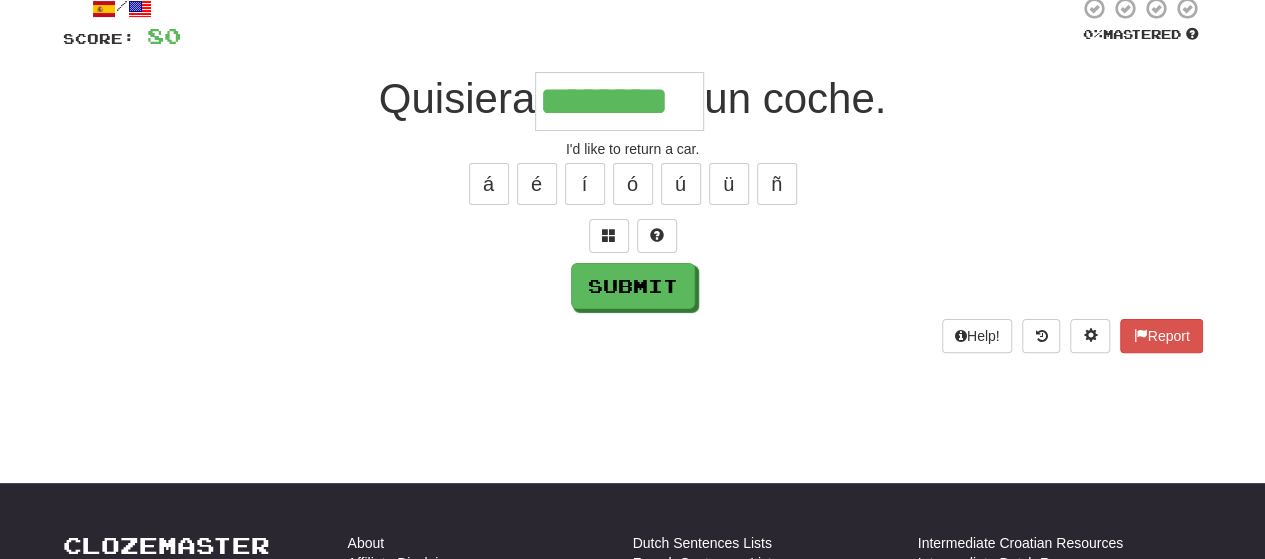 type on "********" 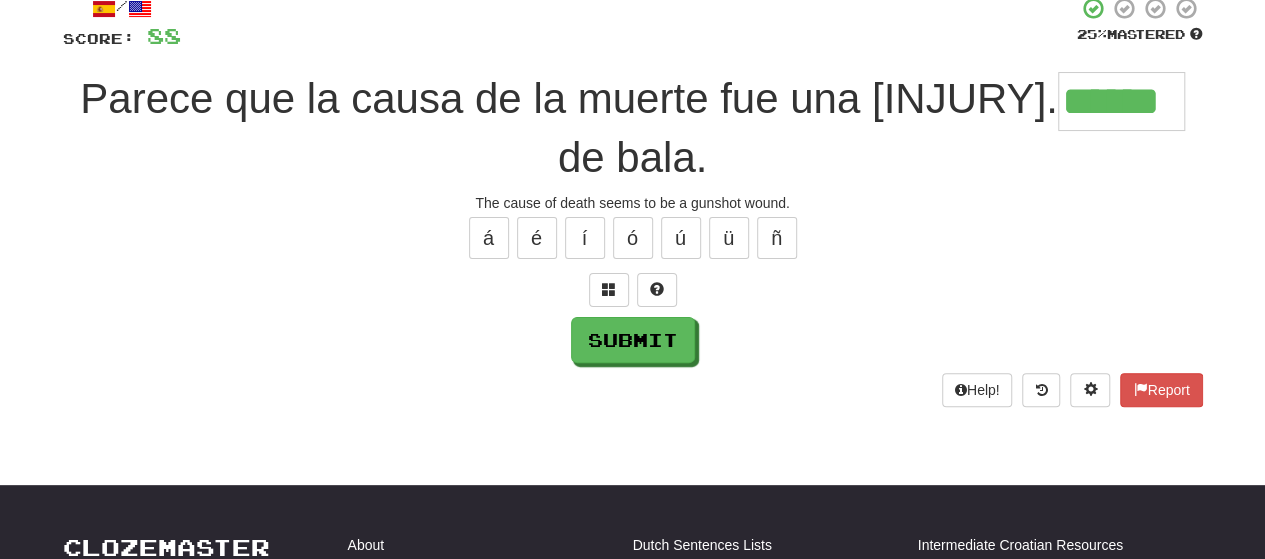 type on "******" 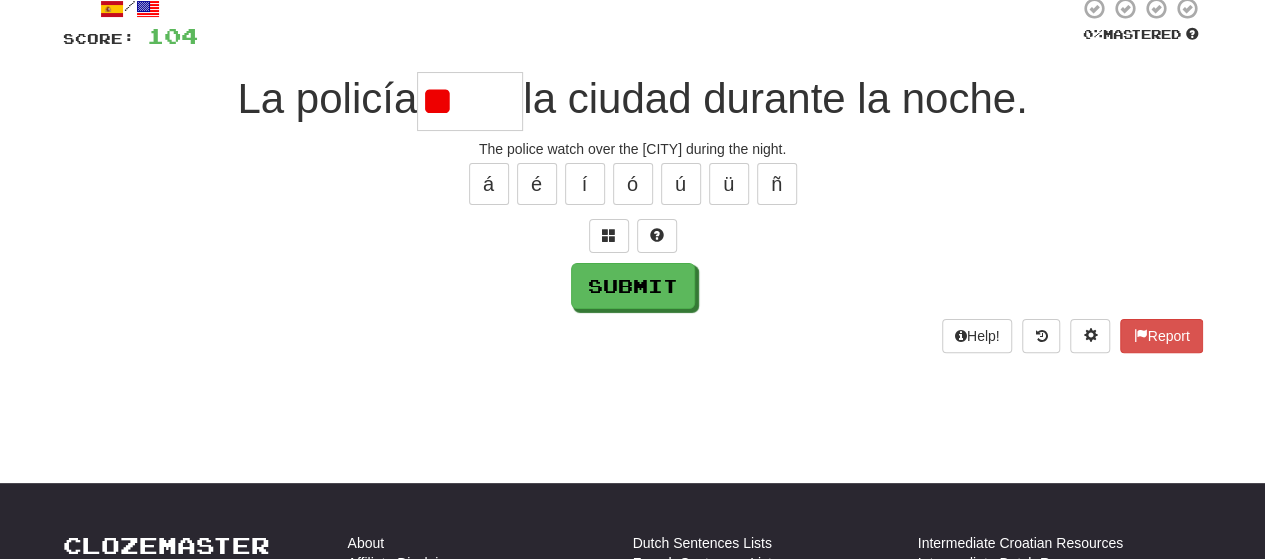 type on "*" 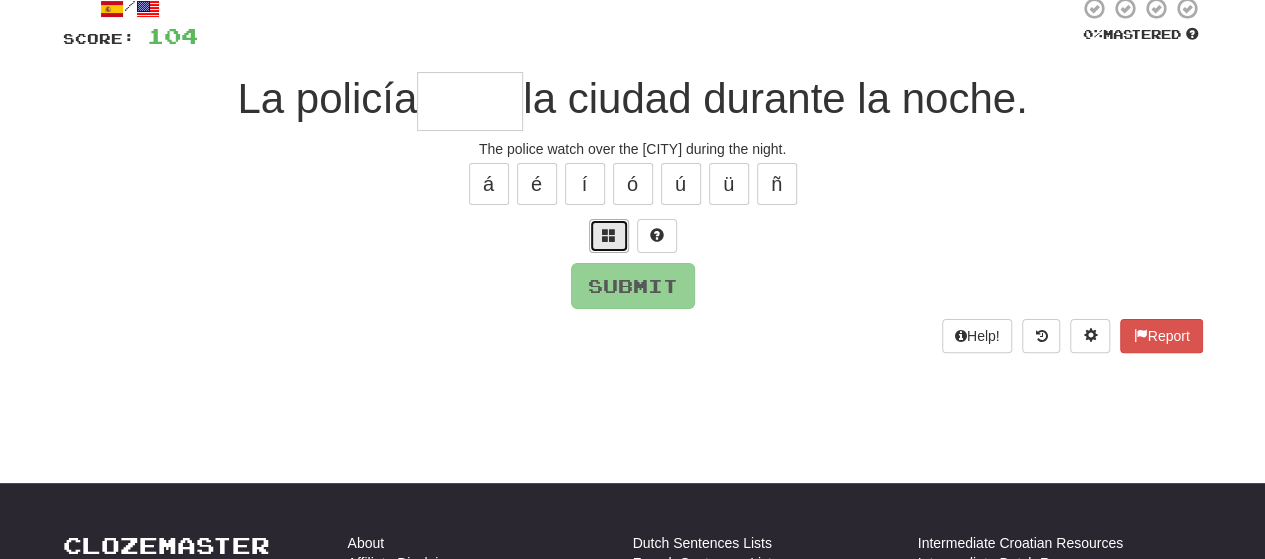 click at bounding box center [609, 235] 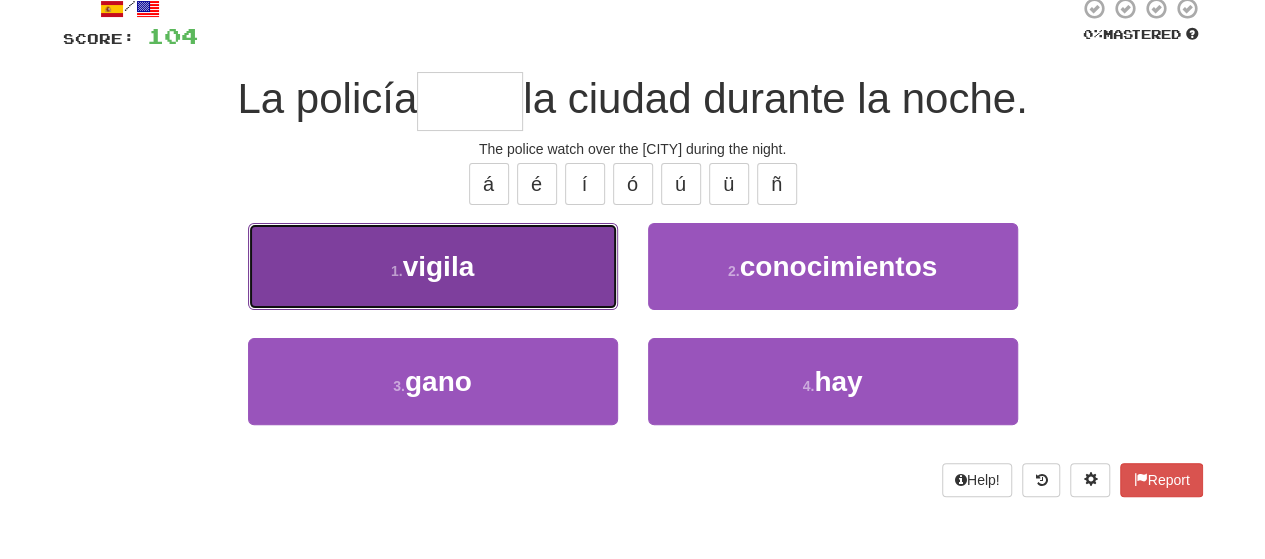 click on "1 .  vigila" at bounding box center [433, 266] 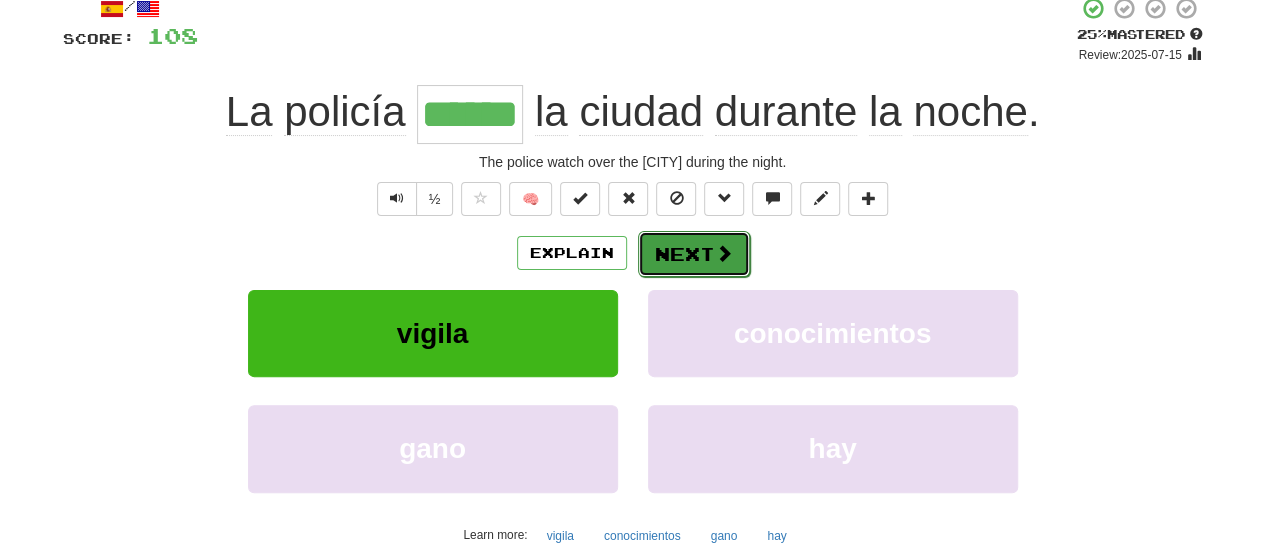 click on "Next" at bounding box center (694, 254) 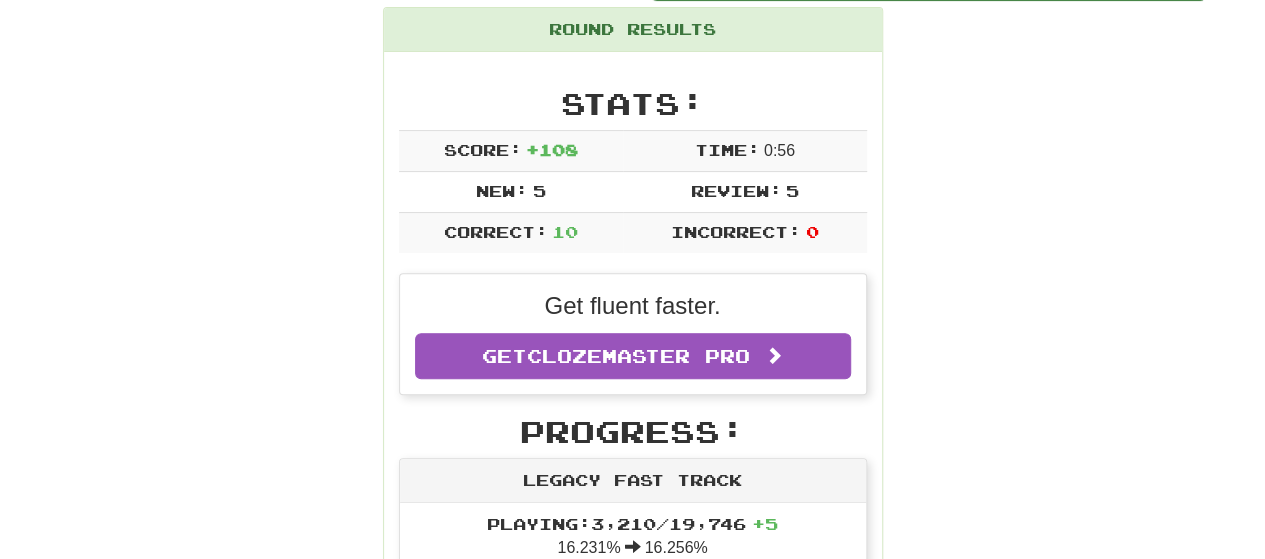 scroll, scrollTop: 214, scrollLeft: 0, axis: vertical 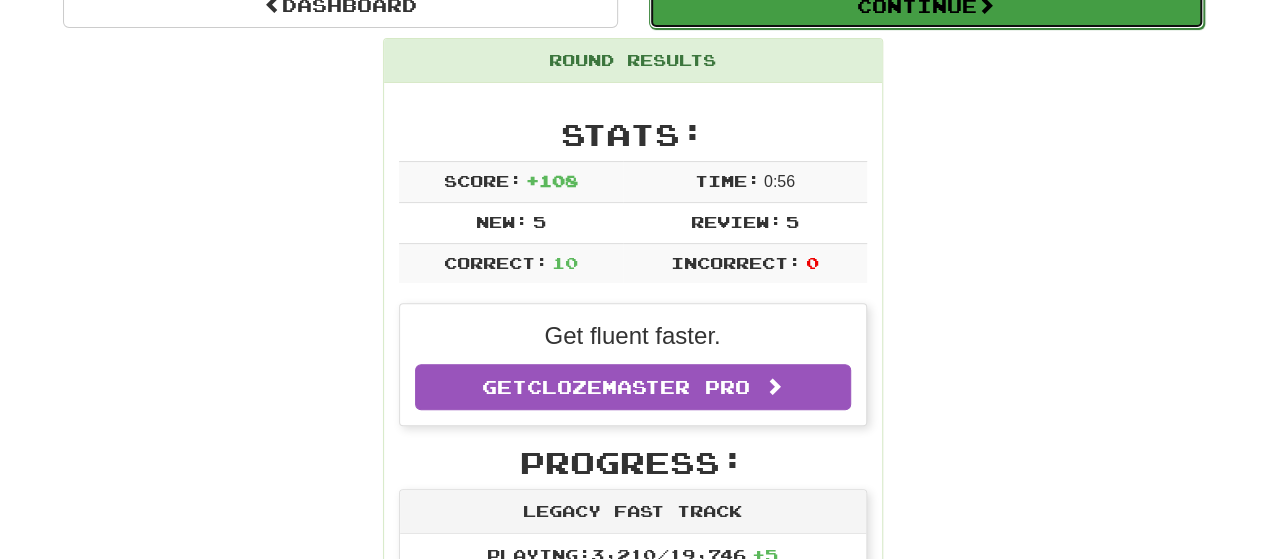 click on "Continue" at bounding box center [926, 6] 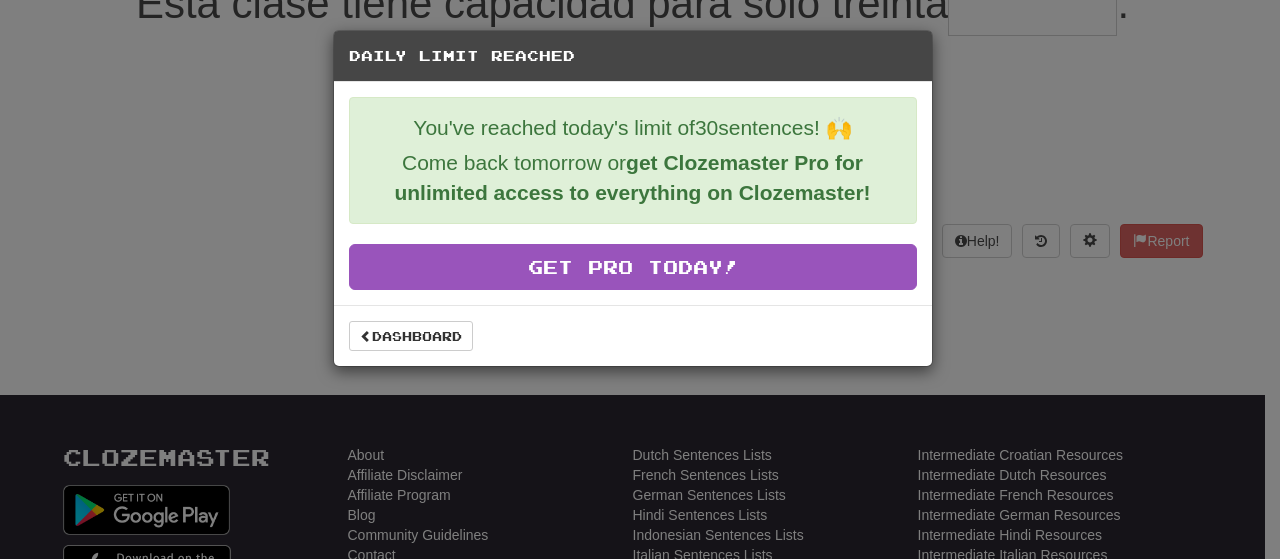 scroll, scrollTop: 198, scrollLeft: 0, axis: vertical 